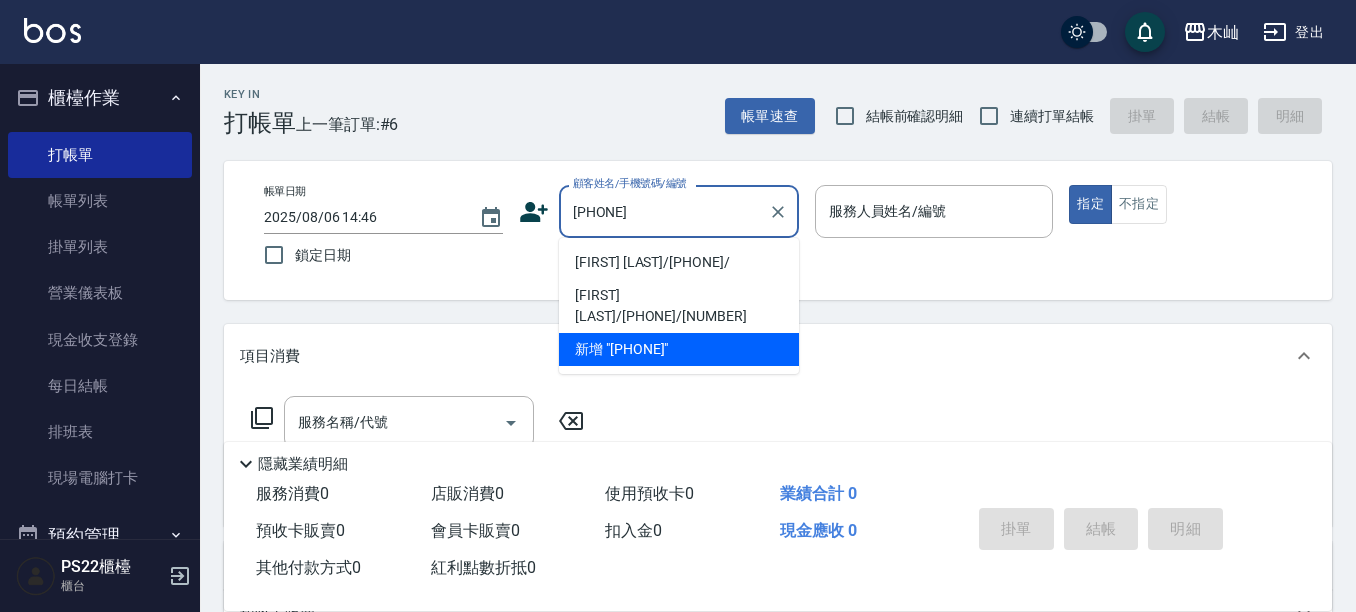 scroll, scrollTop: 0, scrollLeft: 0, axis: both 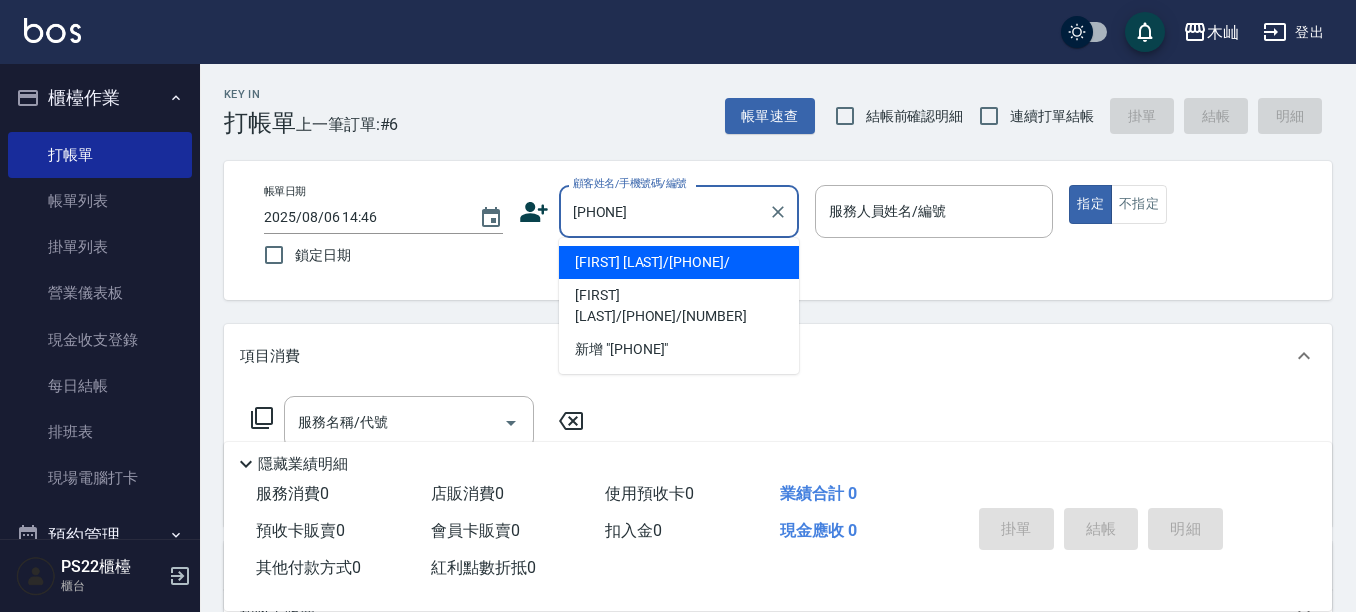 click on "[FIRST] [LAST]/[PHONE]/" at bounding box center (679, 262) 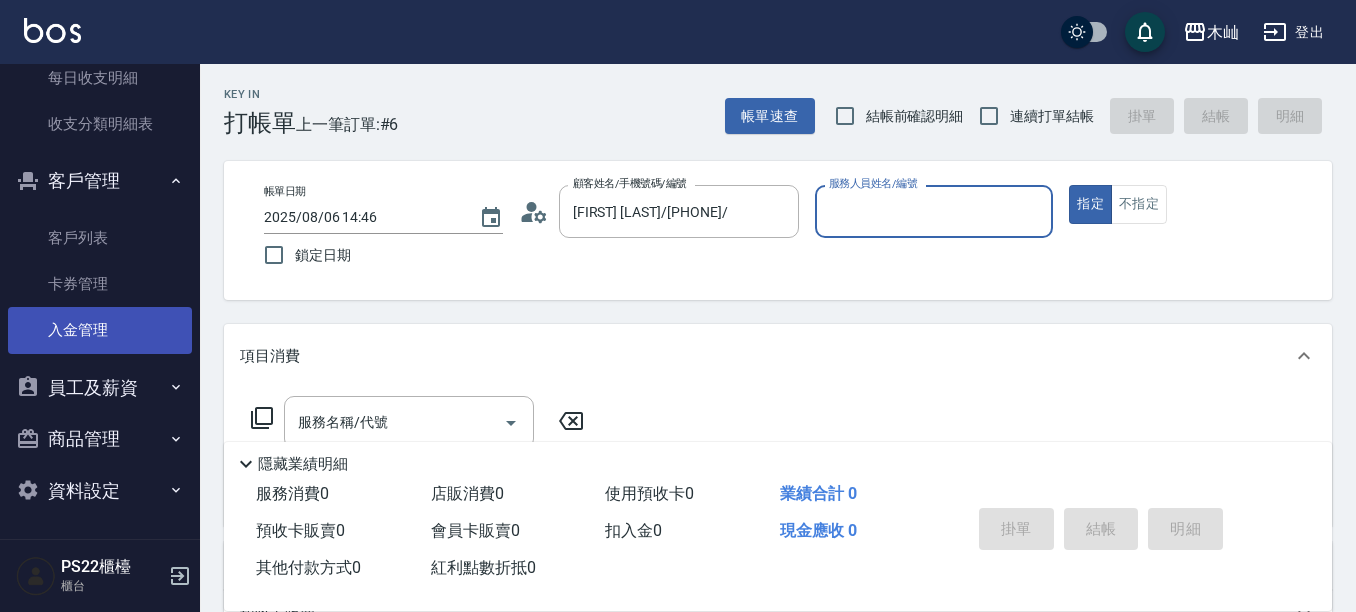 scroll, scrollTop: 983, scrollLeft: 0, axis: vertical 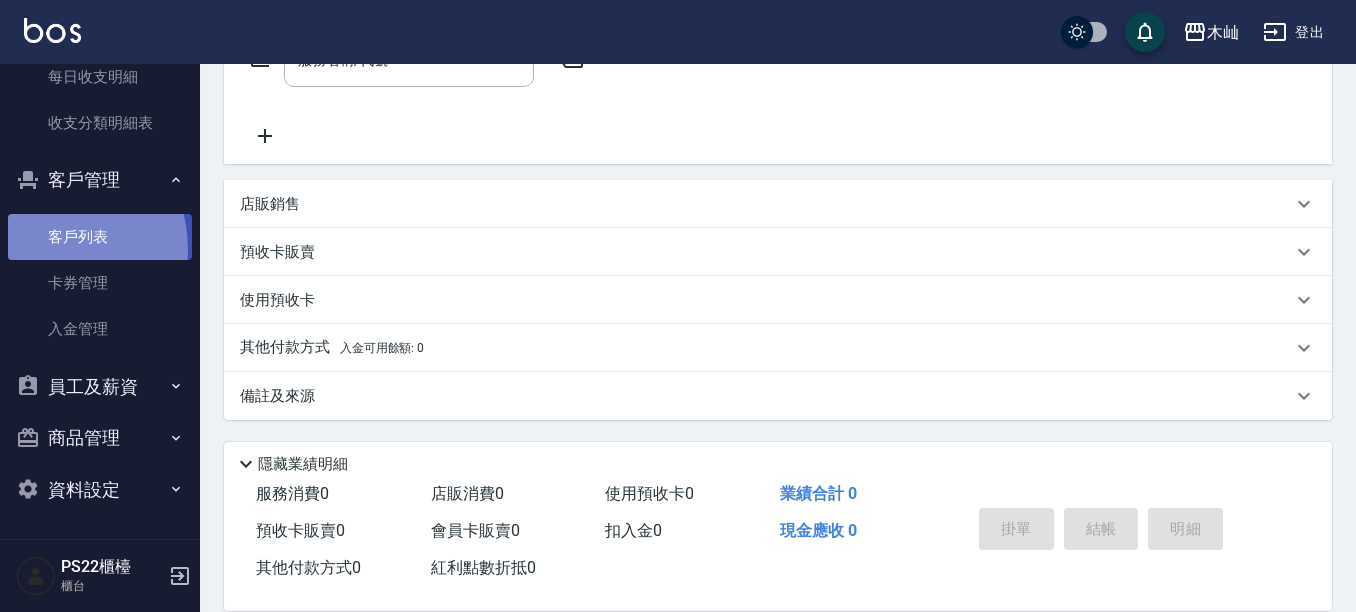 click on "客戶列表" at bounding box center (100, 237) 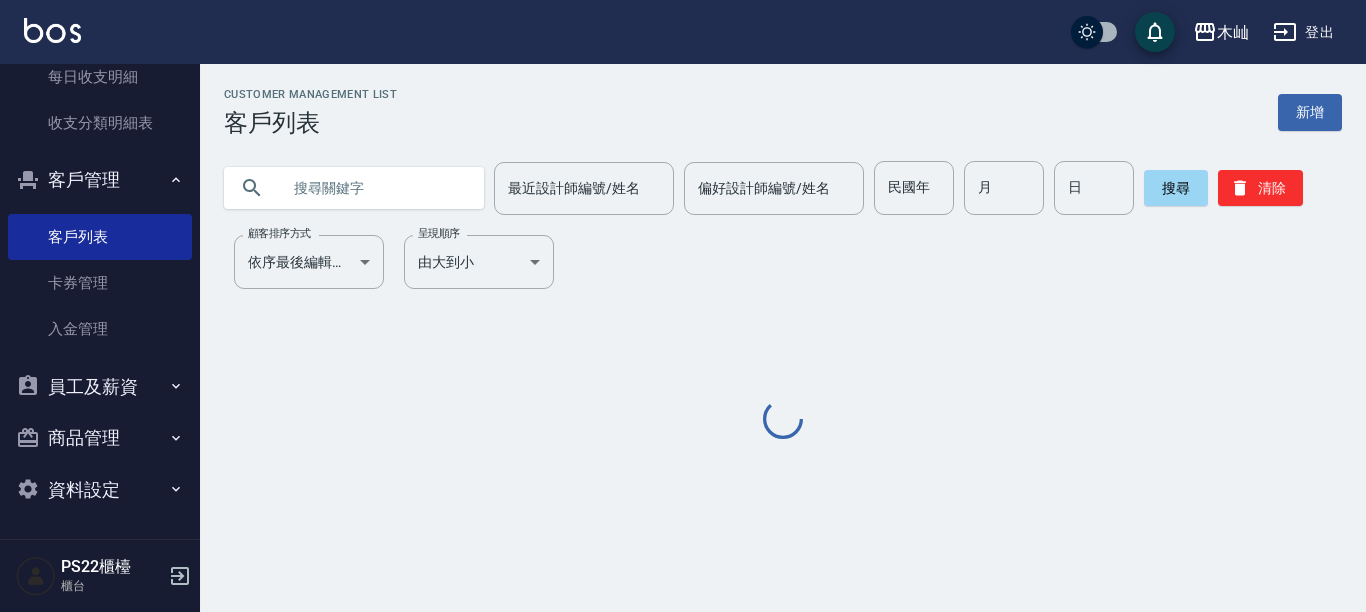 click at bounding box center (374, 188) 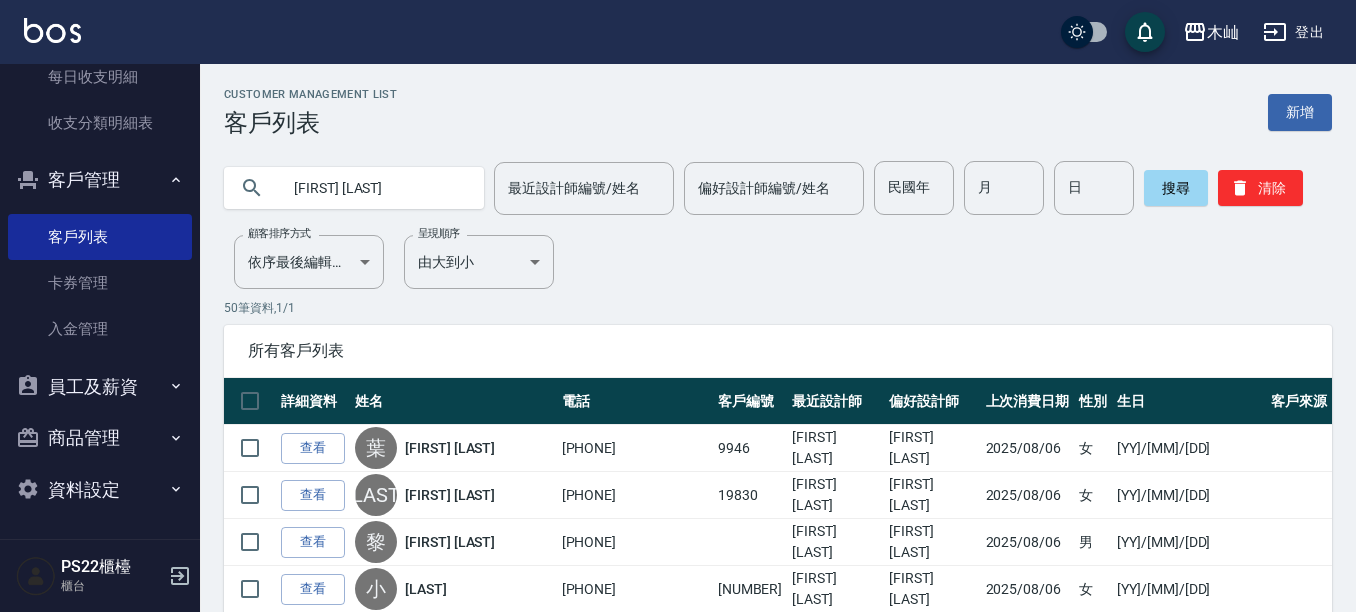type on "[FIRST] [LAST]" 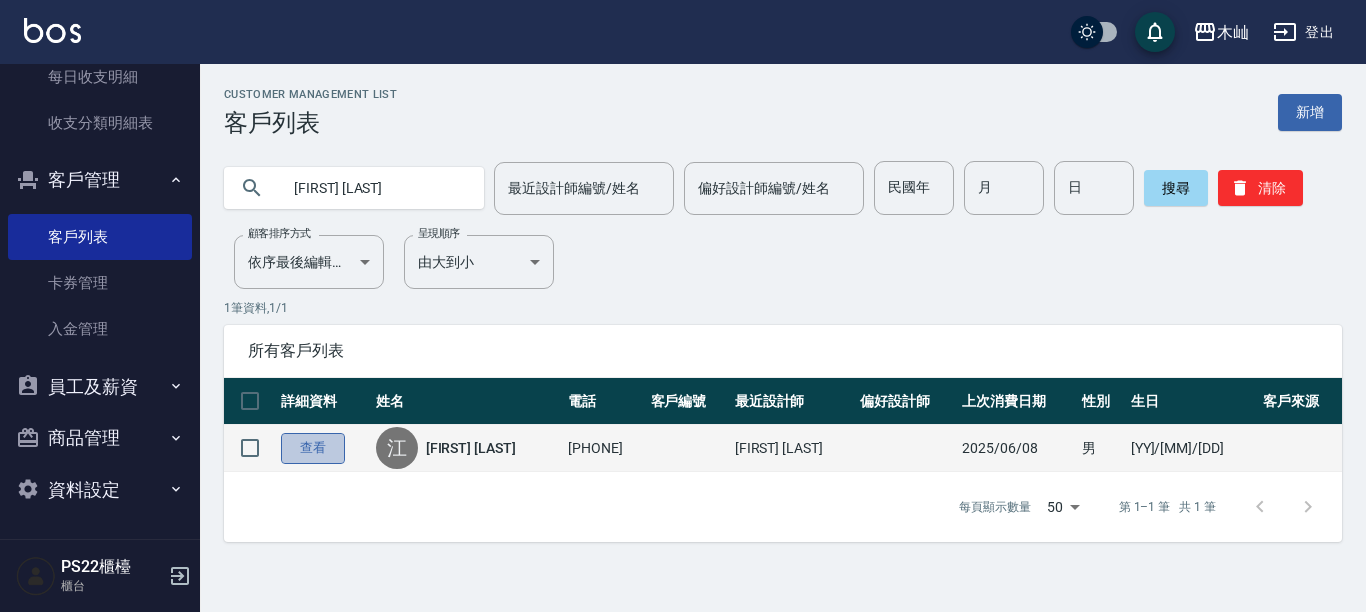 click on "查看" at bounding box center [313, 448] 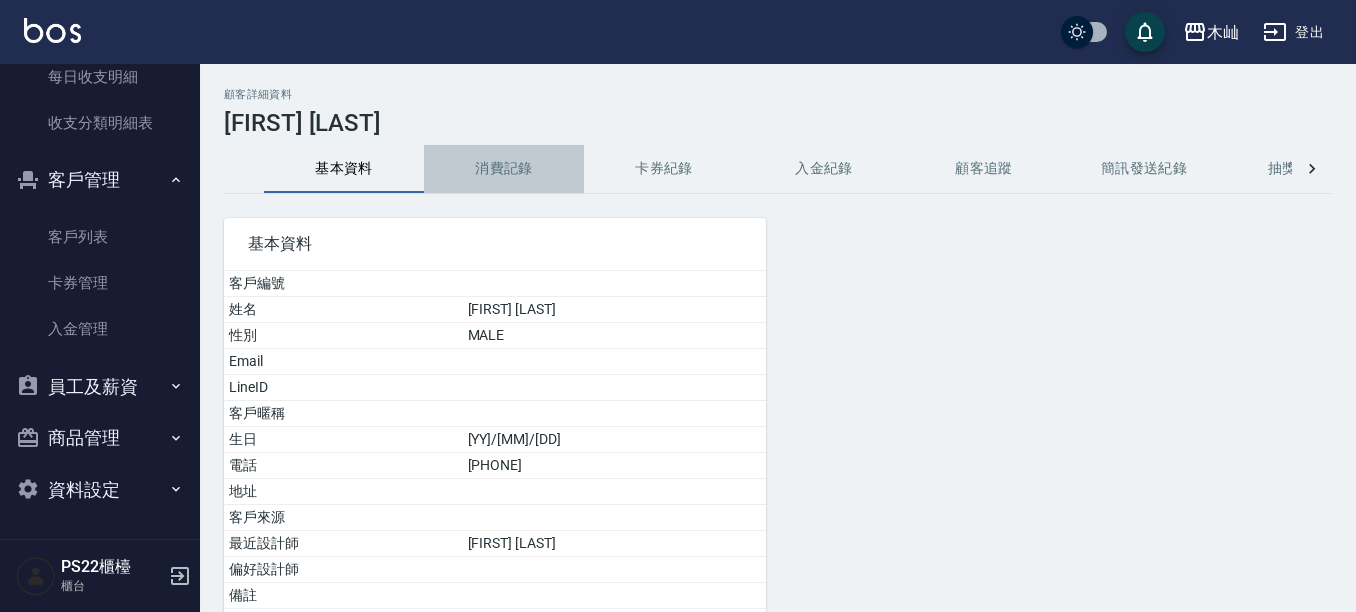click on "消費記錄" at bounding box center [504, 169] 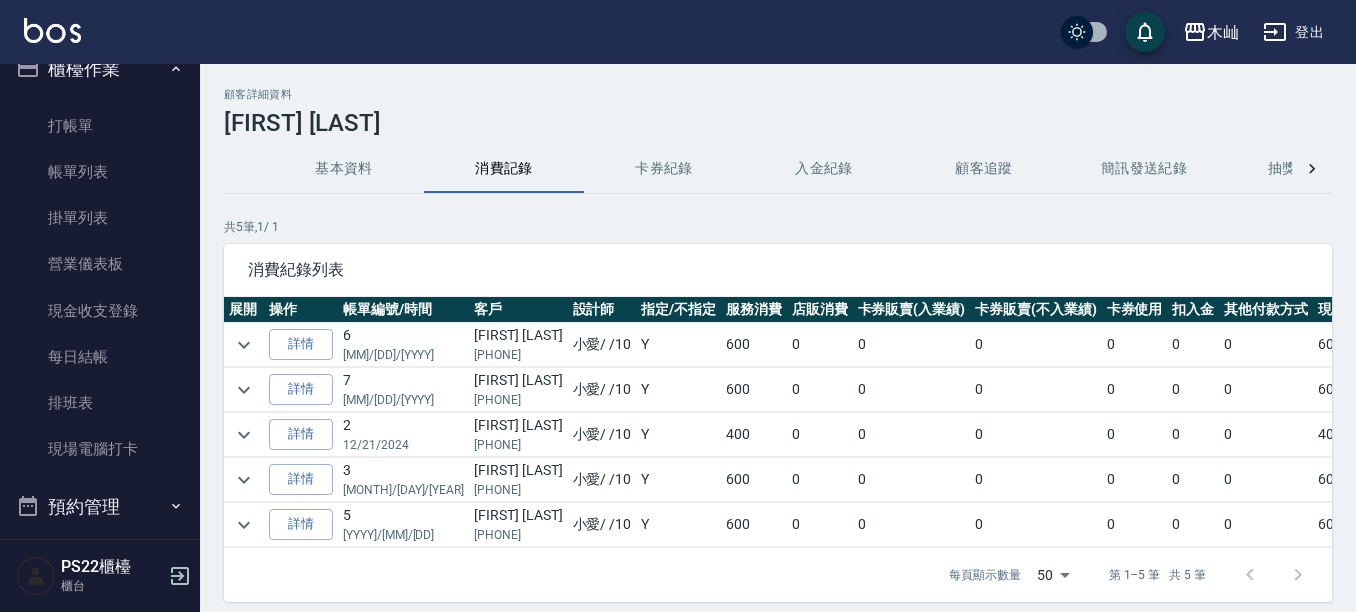 scroll, scrollTop: 0, scrollLeft: 0, axis: both 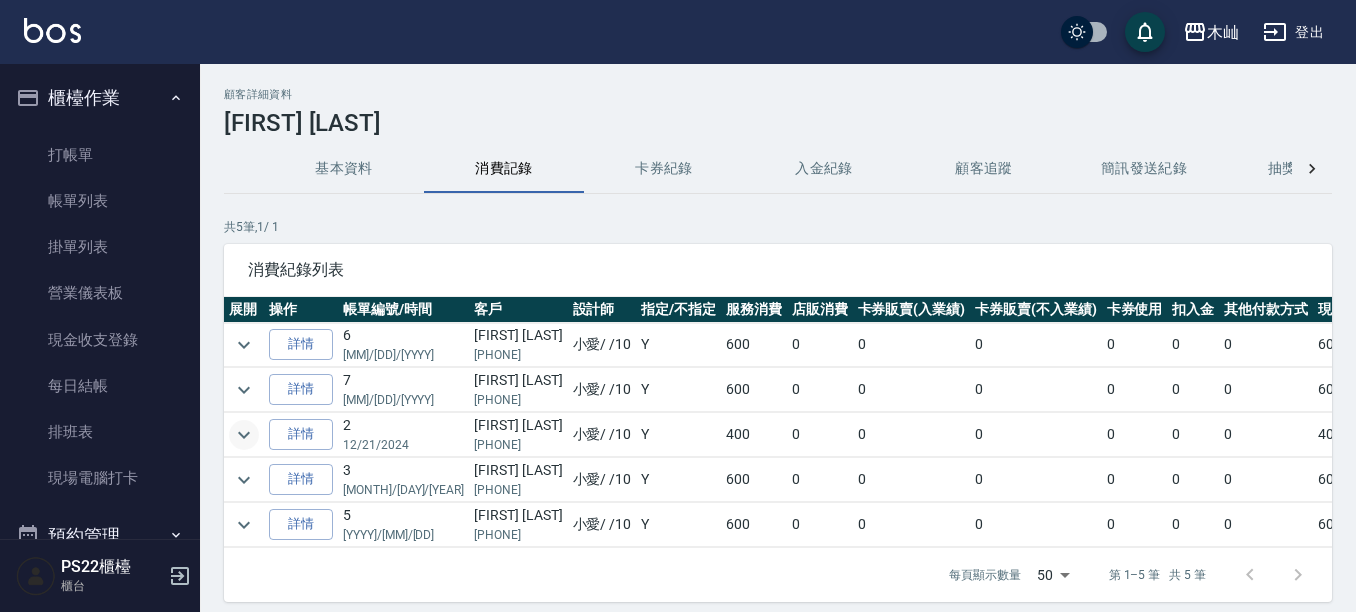 click 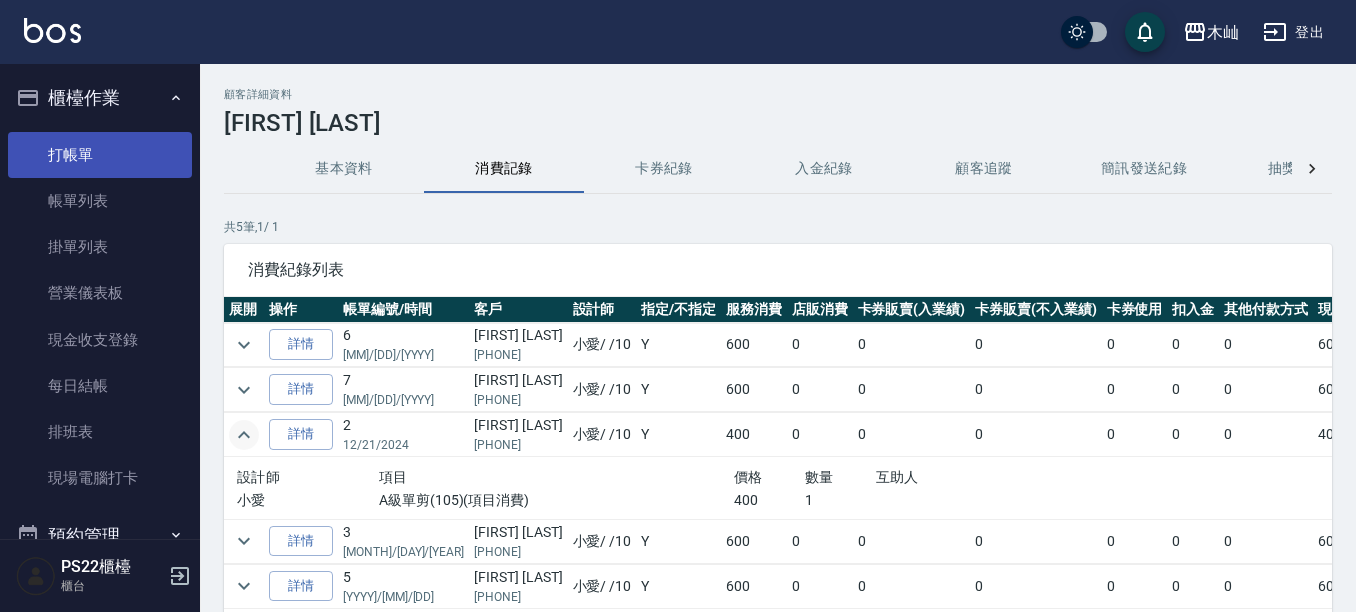 click on "打帳單" at bounding box center [100, 155] 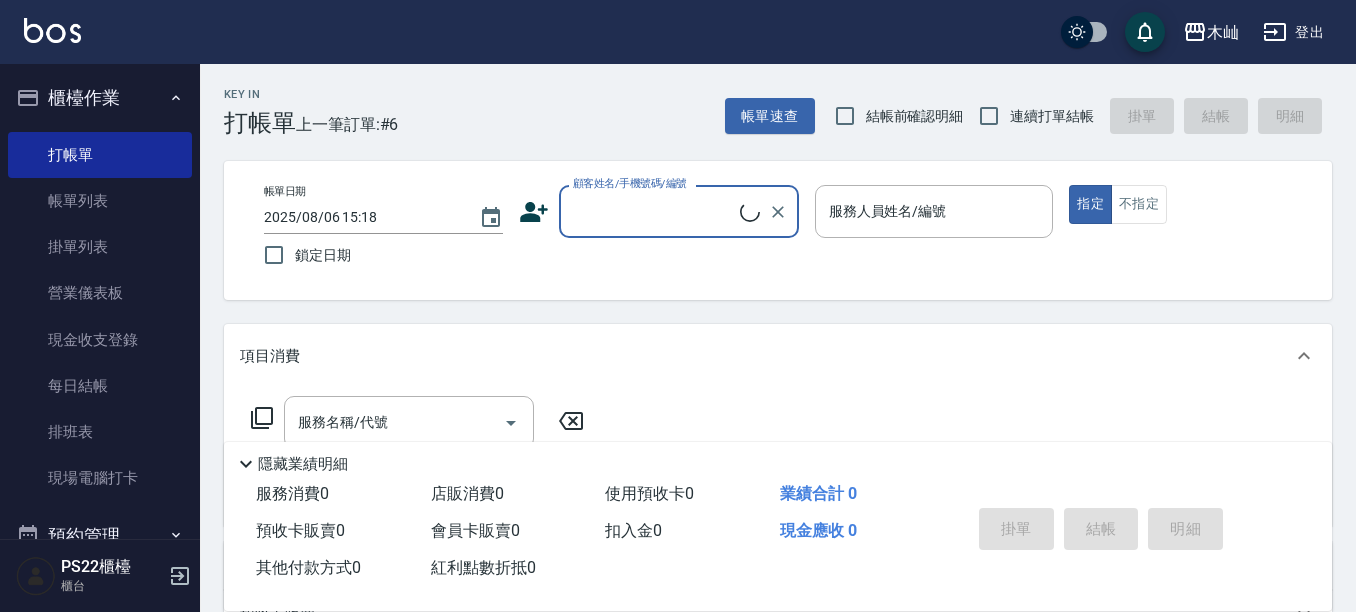 click on "顧客姓名/手機號碼/編號" at bounding box center [654, 211] 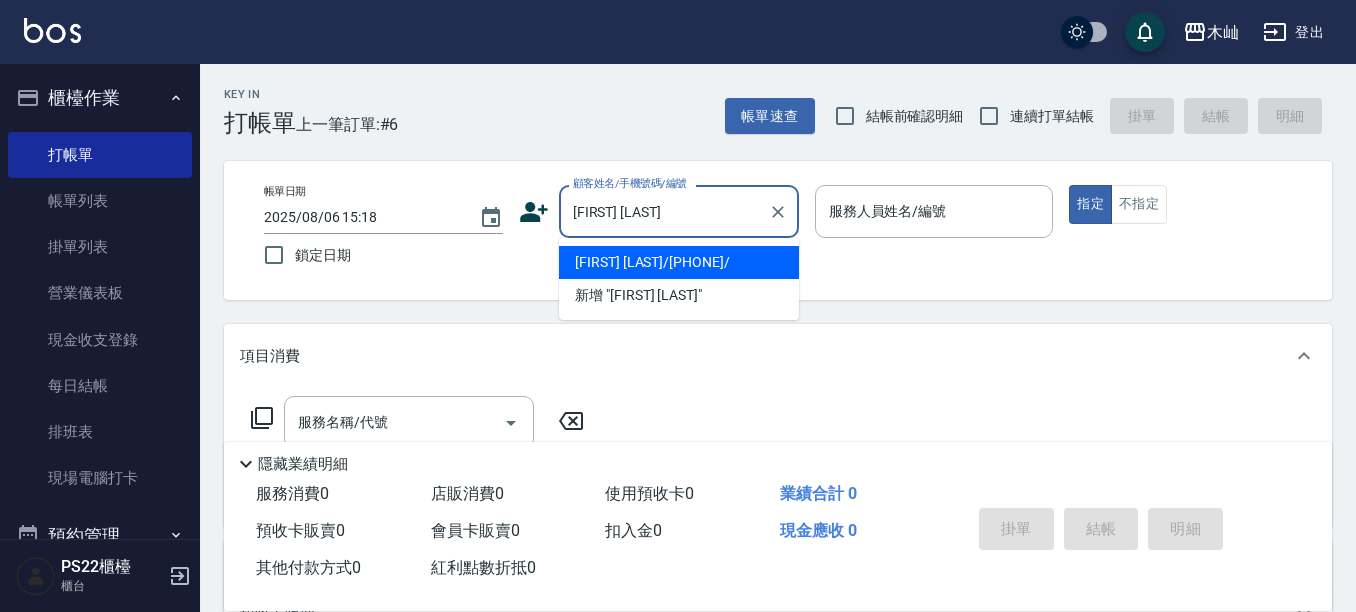 click on "[FIRST] [LAST]/[PHONE]/" at bounding box center (679, 262) 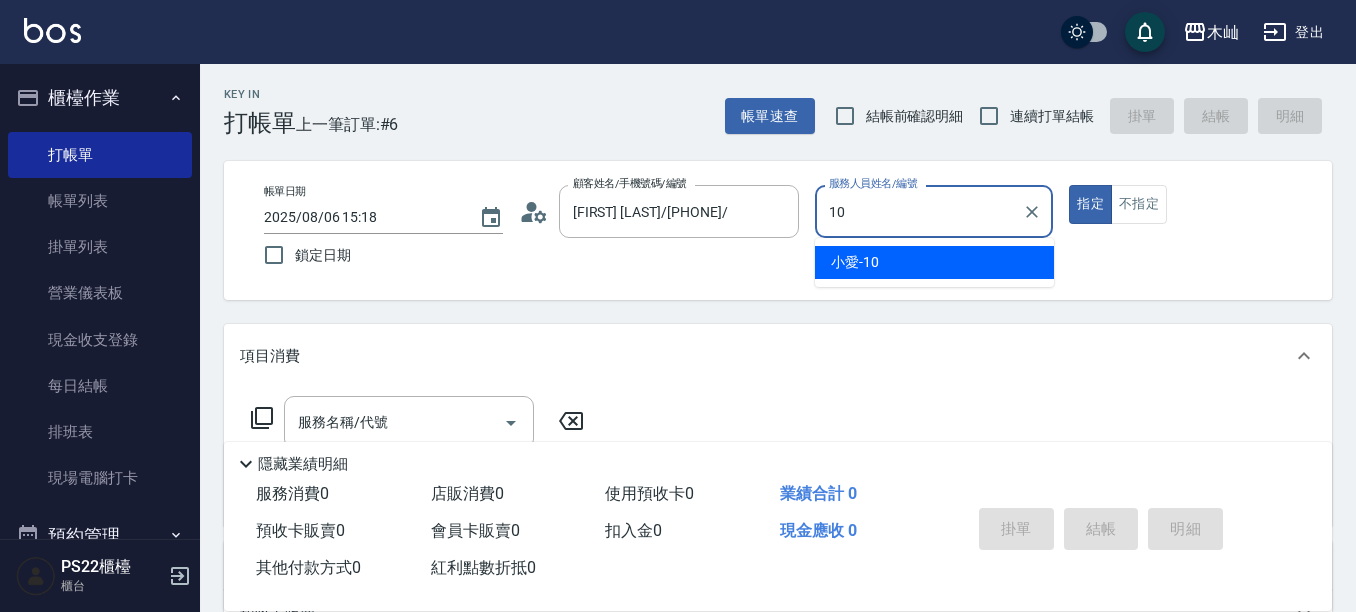 type on "小愛-10" 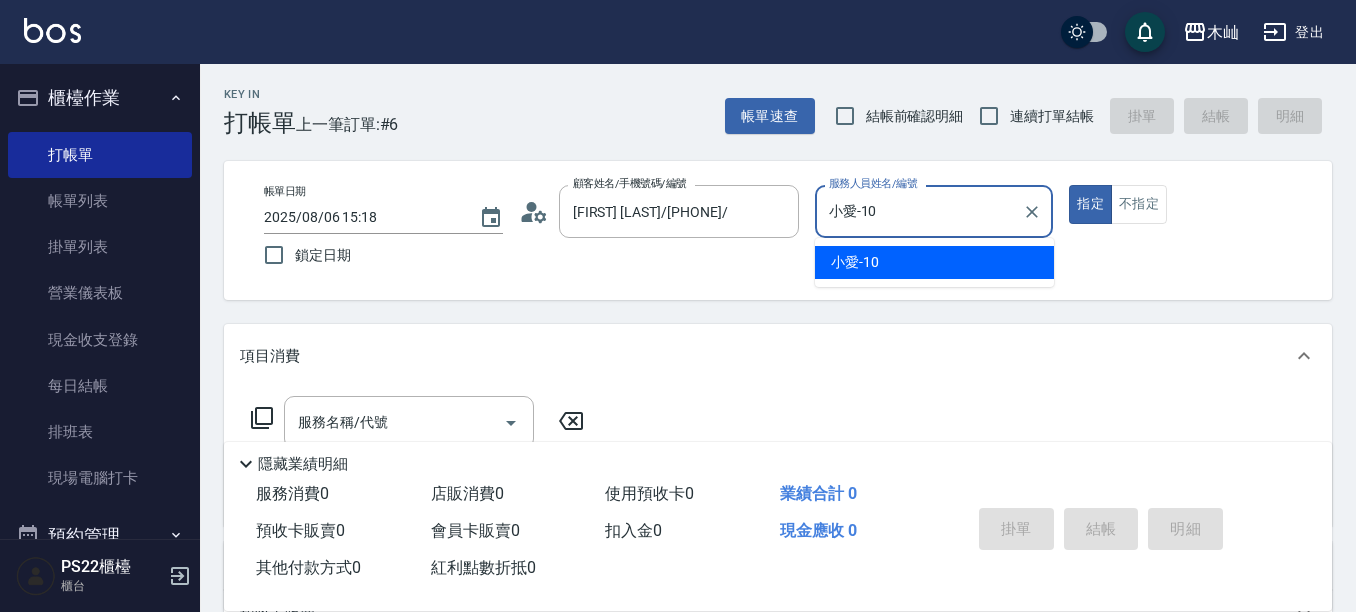 type on "true" 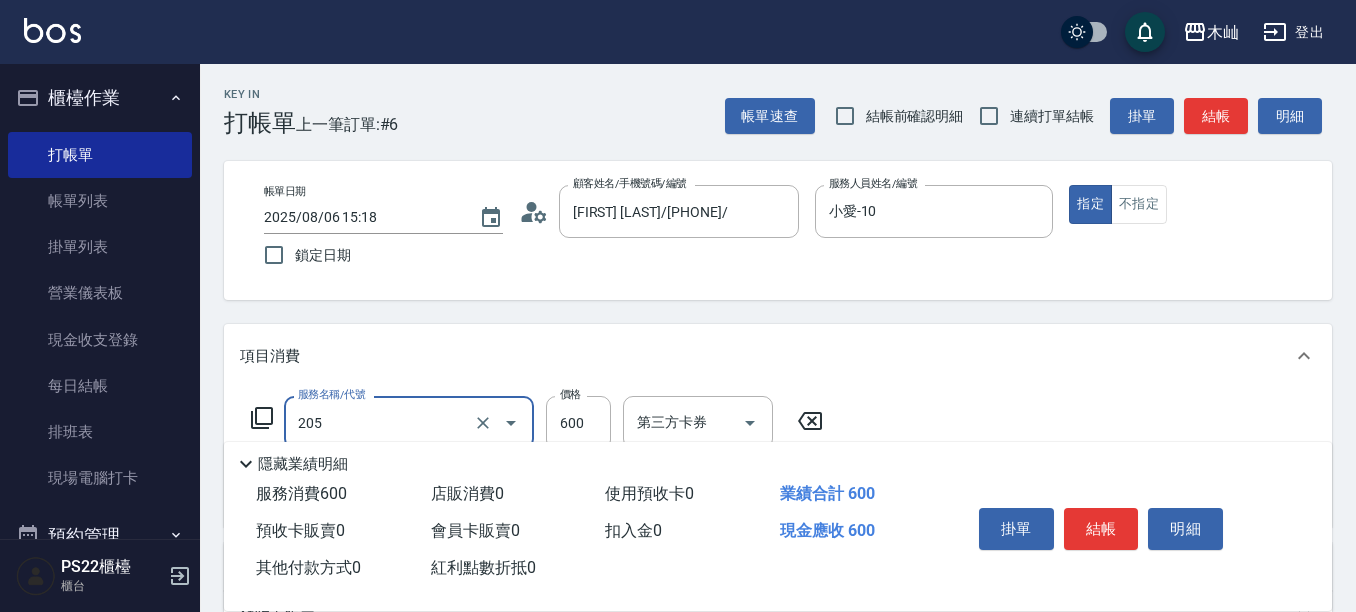 type on "A級洗剪(205)" 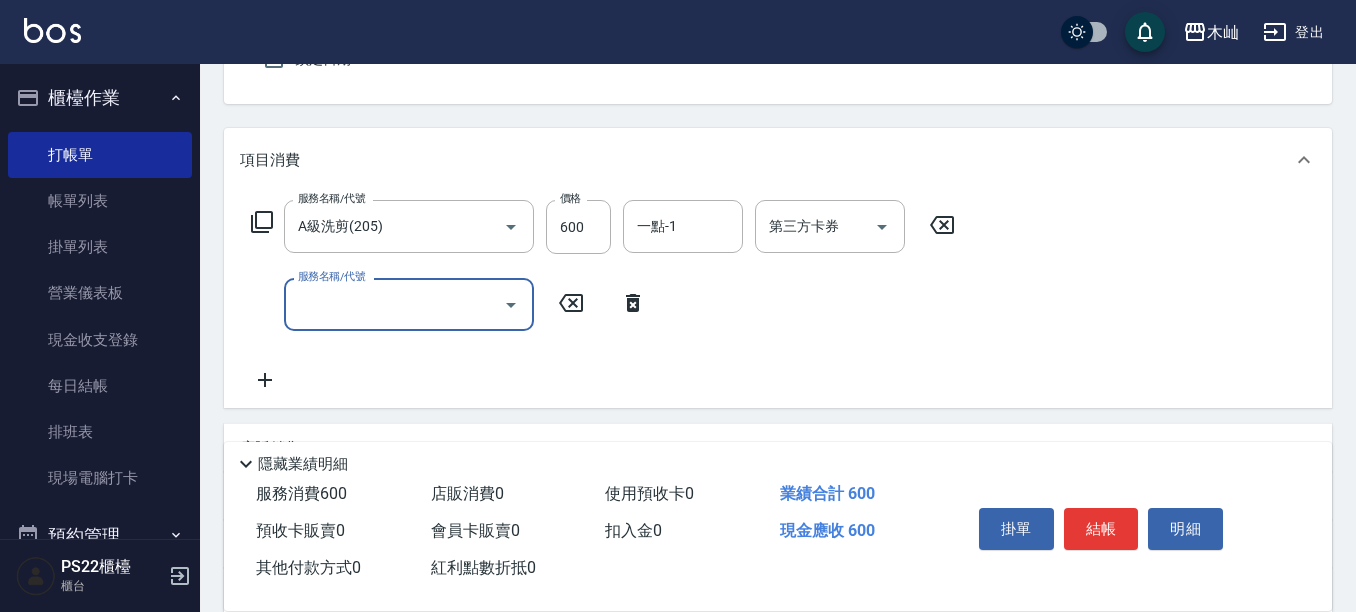 scroll, scrollTop: 200, scrollLeft: 0, axis: vertical 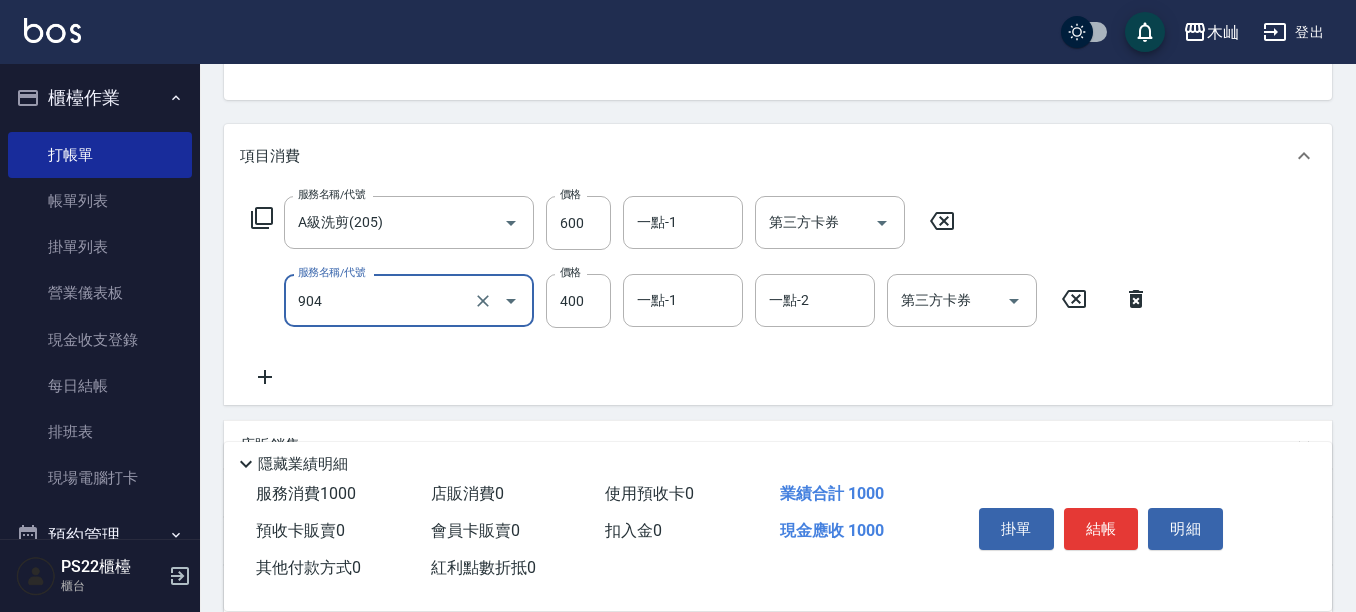 type on "精油洗+瞬護(904)" 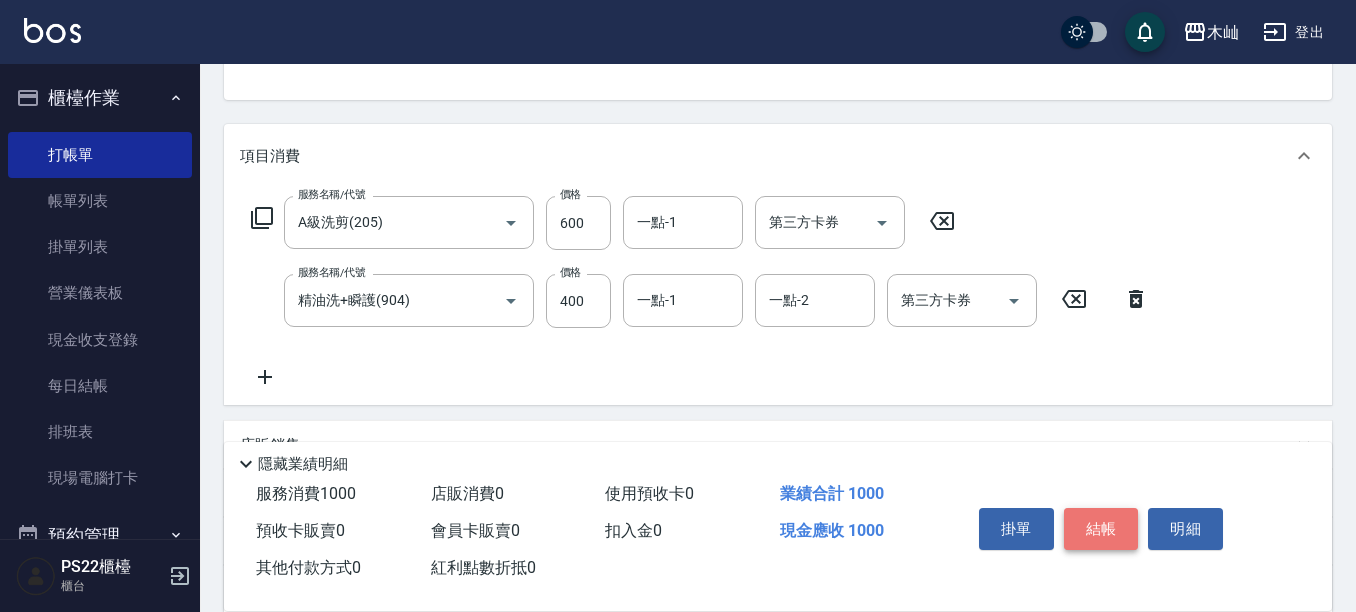 click on "結帳" at bounding box center (1101, 529) 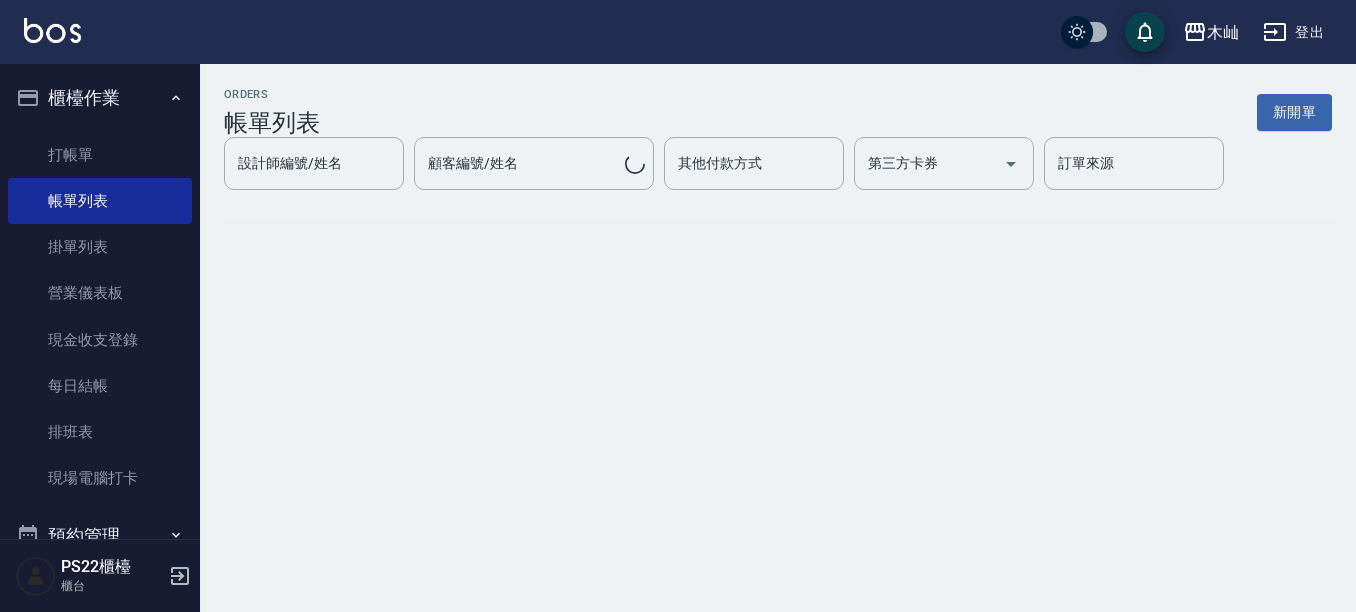scroll, scrollTop: 0, scrollLeft: 0, axis: both 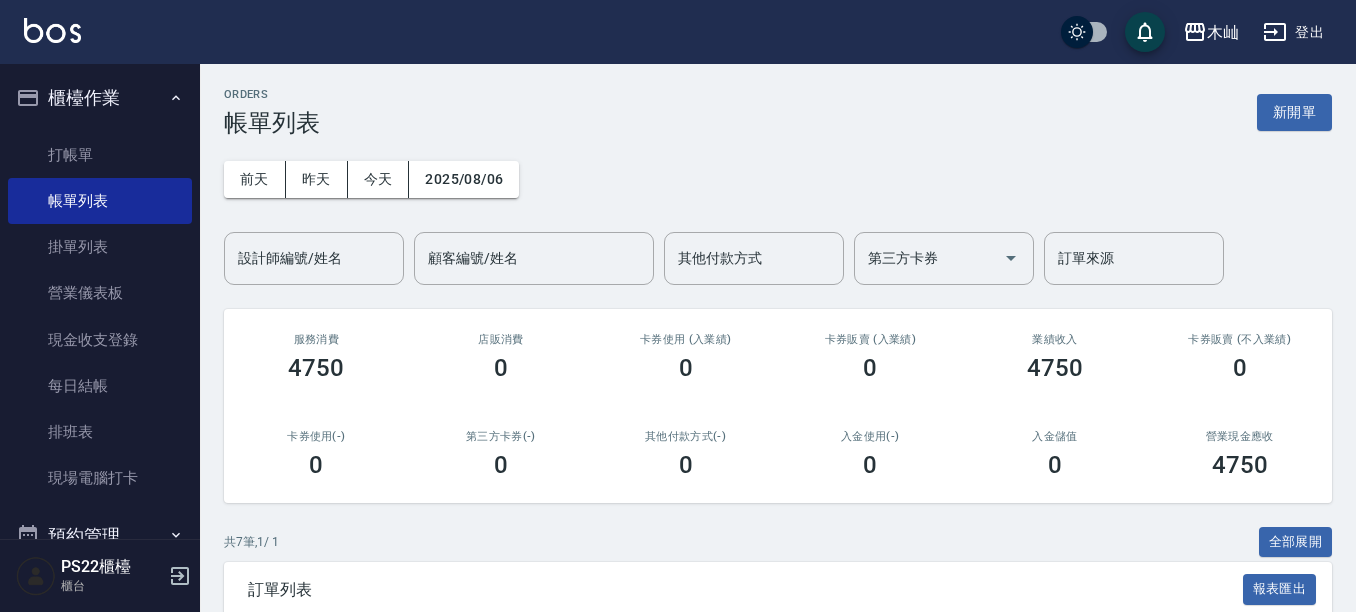 click on "ORDERS 帳單列表 新開單 前天 昨天 今天 [YYYY]/[MM]/[DD] 設計師編號/姓名 設計師編號/姓名 顧客編號/姓名 顧客編號/姓名 其他付款方式 其他付款方式 第三方卡券 第三方卡券 訂單來源 訂單來源 服務消費 [NUMBER] 店販消費 [NUMBER] 卡券使用 (入業績) [NUMBER] 卡券販賣 (入業績) [NUMBER] 業績收入 [NUMBER] 卡券販賣 (不入業績) [NUMBER] 卡券使用(-) [NUMBER] 第三方卡券(-) [NUMBER] 其他付款方式(-) [NUMBER] 入金使用(-) [NUMBER] 入金儲值 [NUMBER] 營業現金應收 [NUMBER] 共  [NUMBER]  筆,  [NUMBER]  /   [NUMBER] 全部展開 訂單列表 報表匯出 展開 列印 操作 帳單編號/時間 客戶 設計師 指定 營業現金應收 服務消費 店販消費 卡券使用 (入業績) 卡券販賣 (入業績) 業績收入 卡券販賣 (不入業績) 卡券使用(-) 第三方卡券(-) 其他付款方式(-) 入金使用(-) 備註 訂單來源 列印 詳情 #[NUMBER] [MM]/[DD] ([DAY]) [HH]:[MM] [FIRST] [LAST] [PHONE] [FIRST]  / [NUMBER] Y [NUMBER] [NUMBER] [NUMBER] [NUMBER] [NUMBER] [NUMBER] [NUMBER] [NUMBER] [NUMBER] 列印 詳情 #[NUMBER] [MM]/[DD] ([DAY]) [HH]:[MM] [FIRST] [LAST] ( [NUMBER] ) [PHONE] [FIRST]" at bounding box center [778, 571] 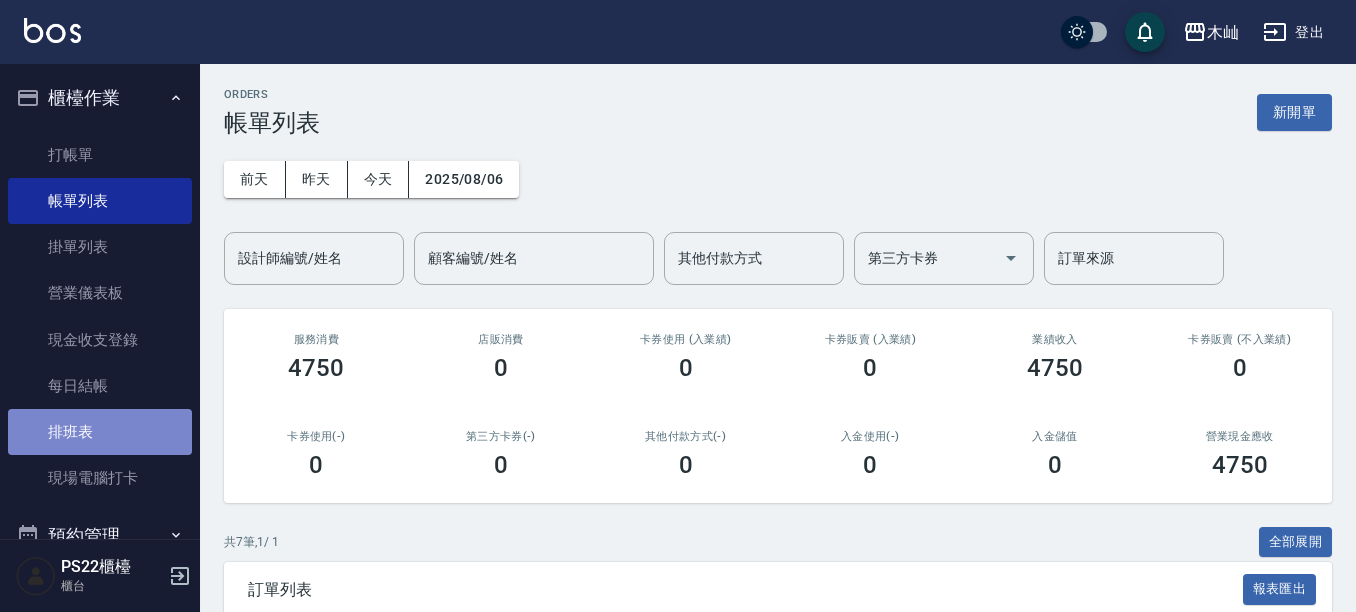 click on "排班表" at bounding box center (100, 432) 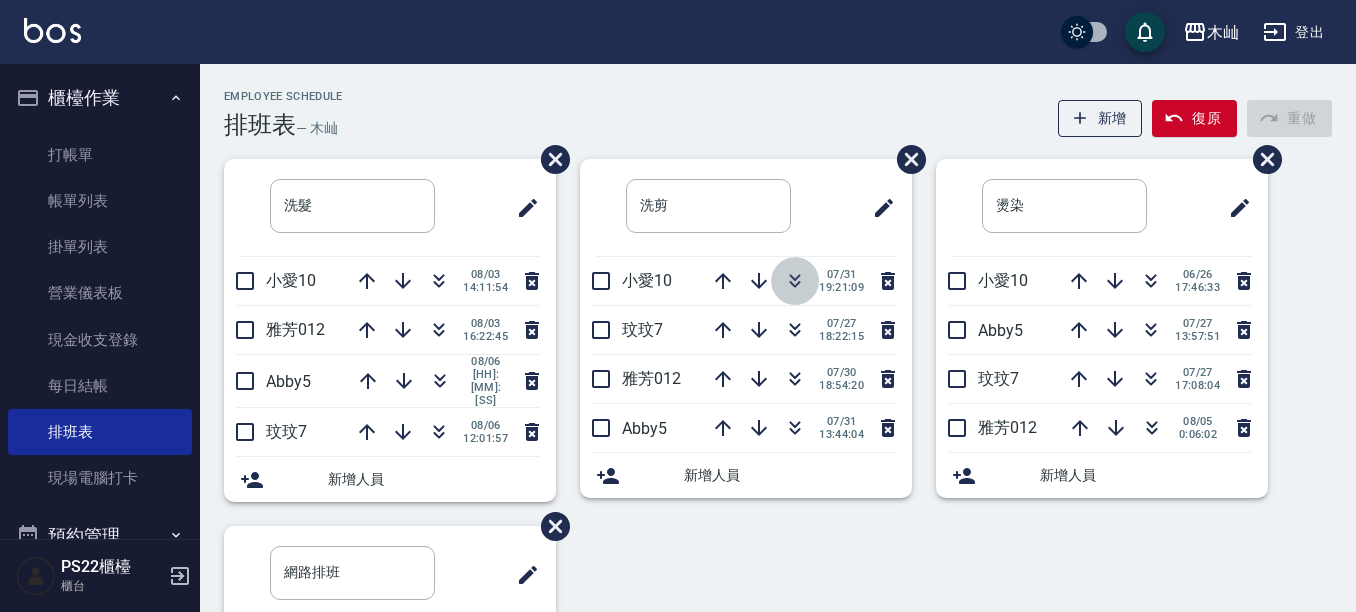 click 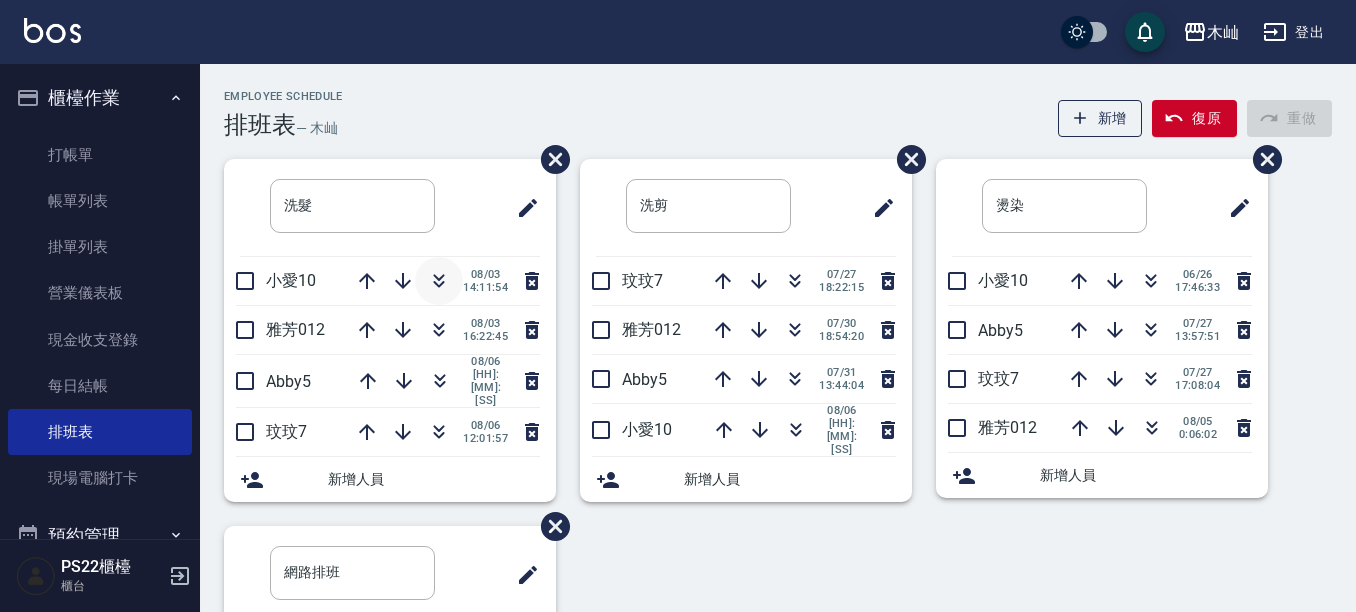 click 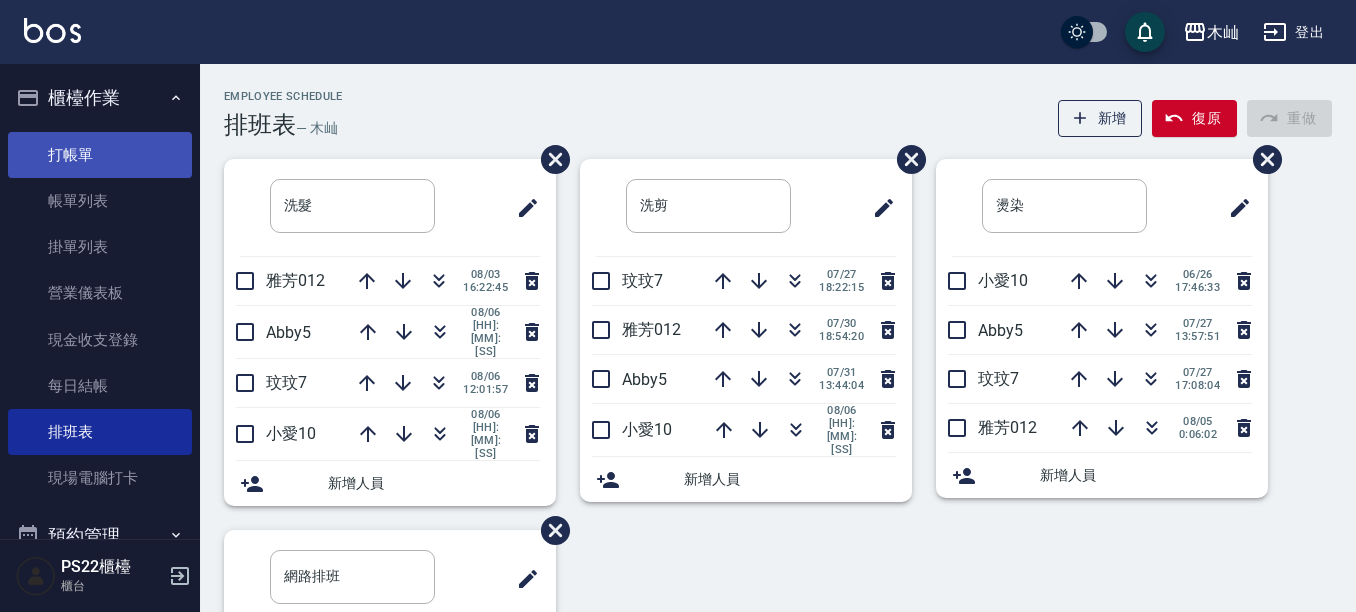 click on "打帳單" at bounding box center [100, 155] 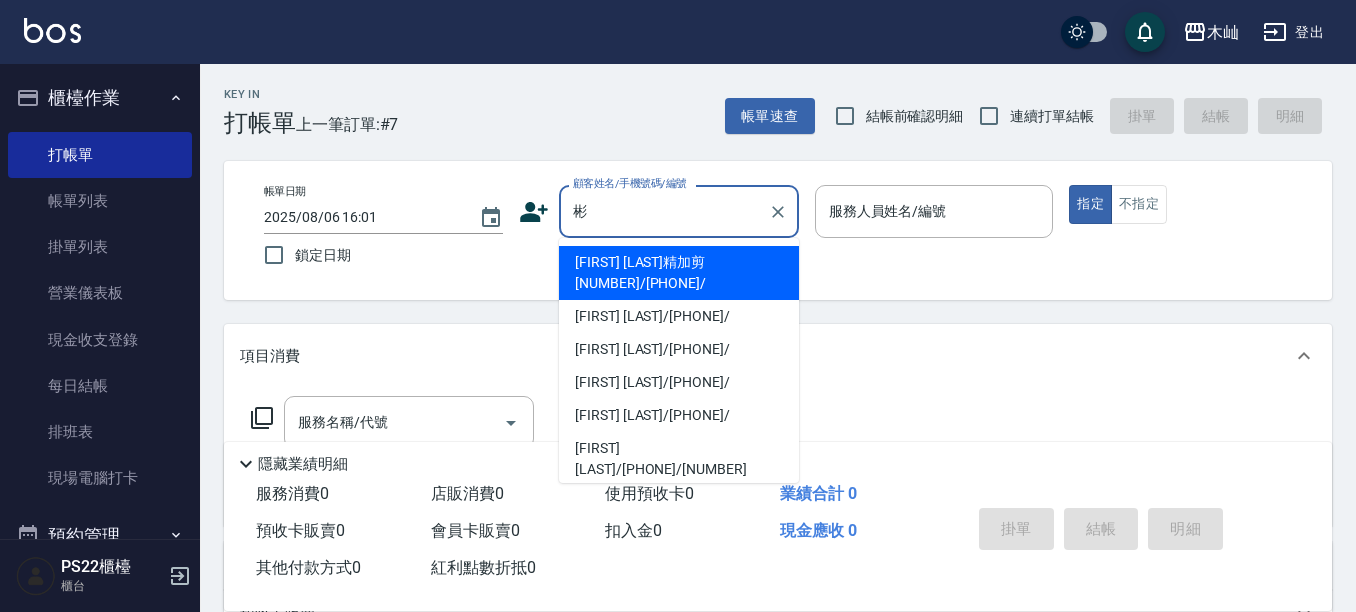 click on "[FIRST] [LAST]精加剪[NUMBER]/[PHONE]/" at bounding box center [679, 273] 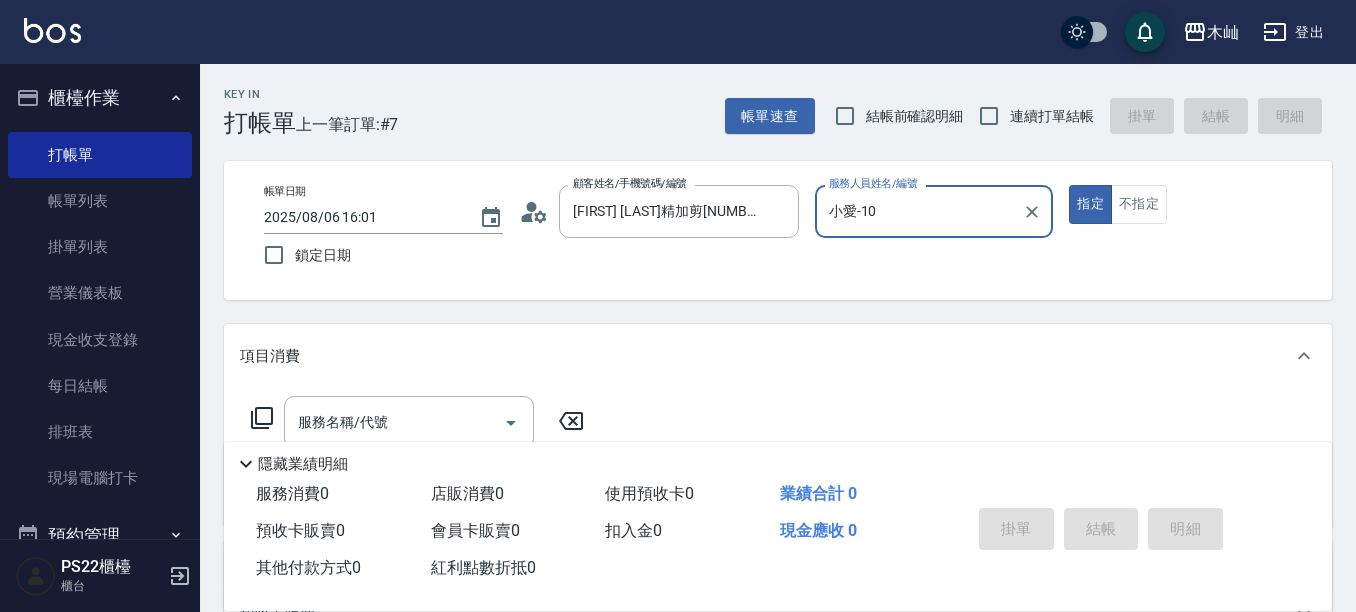 type on "小愛-10" 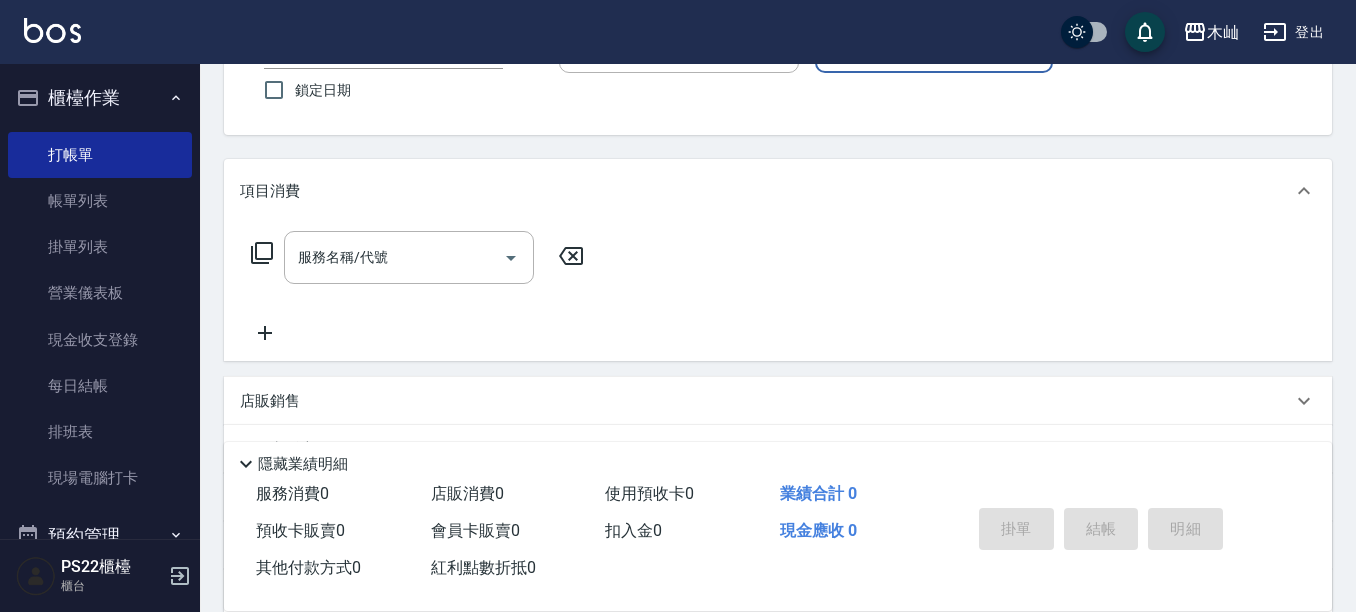 scroll, scrollTop: 200, scrollLeft: 0, axis: vertical 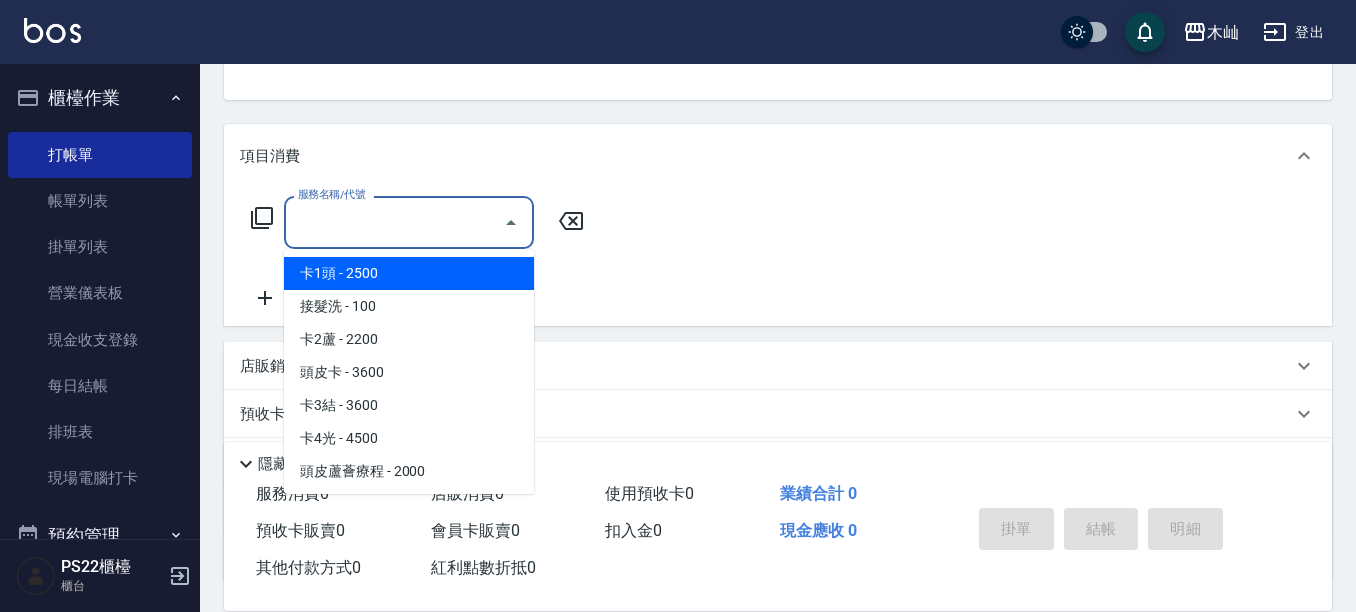 click on "服務名稱/代號" at bounding box center (394, 222) 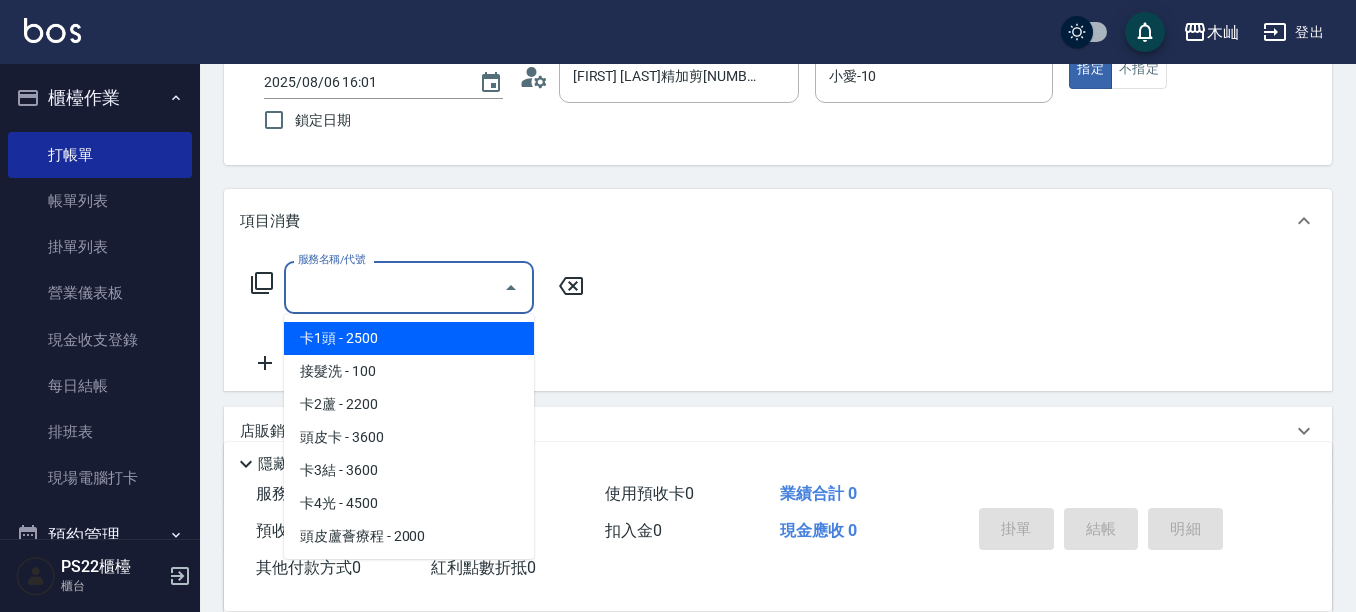 scroll, scrollTop: 100, scrollLeft: 0, axis: vertical 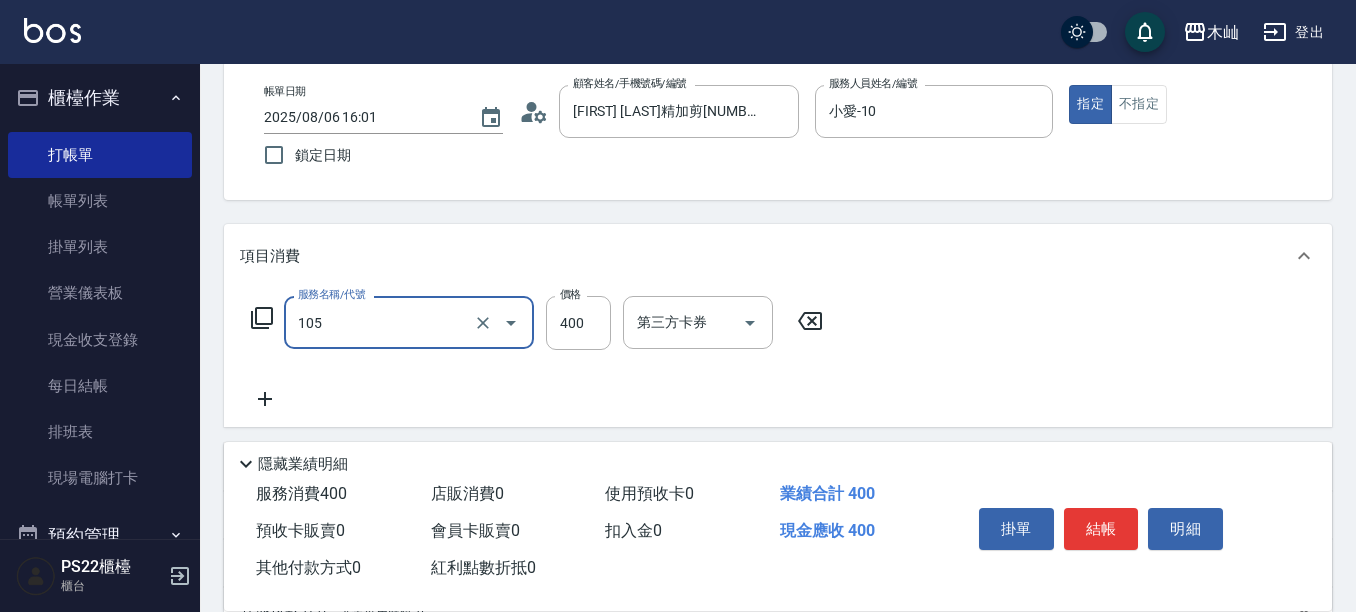 type on "A級單剪(105)" 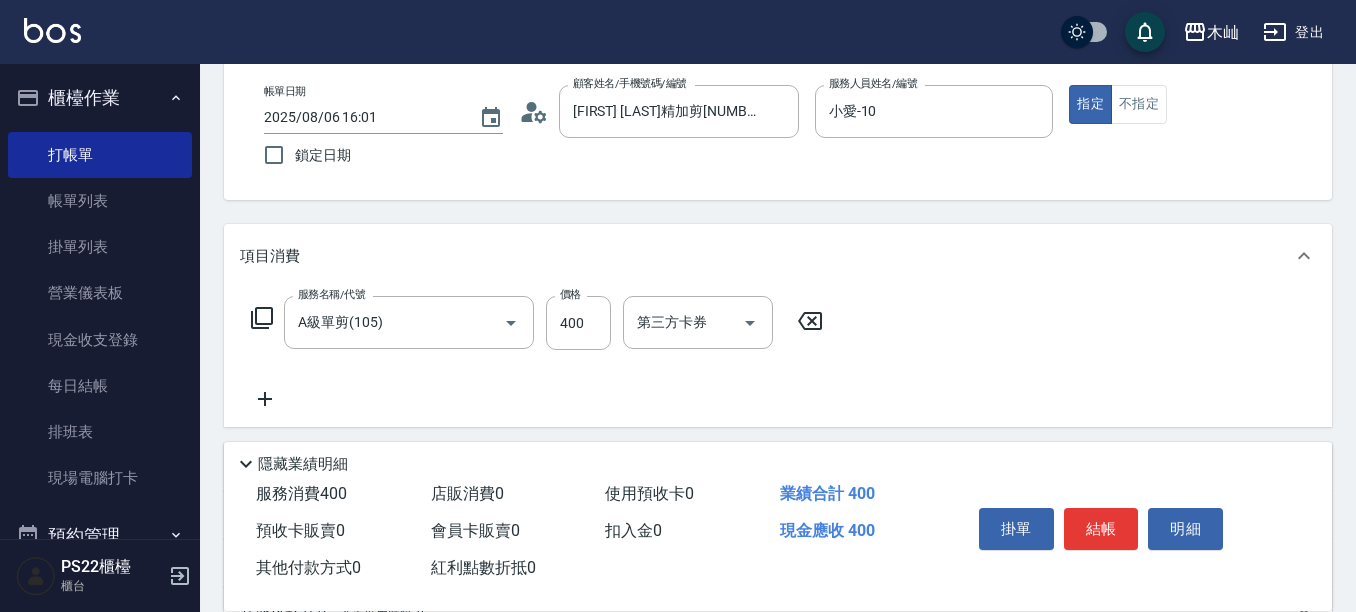 click on "服務名稱/代號 A級單剪(105) 服務名稱/代號 價格 400 價格 第三方卡券 第三方卡券" at bounding box center [537, 353] 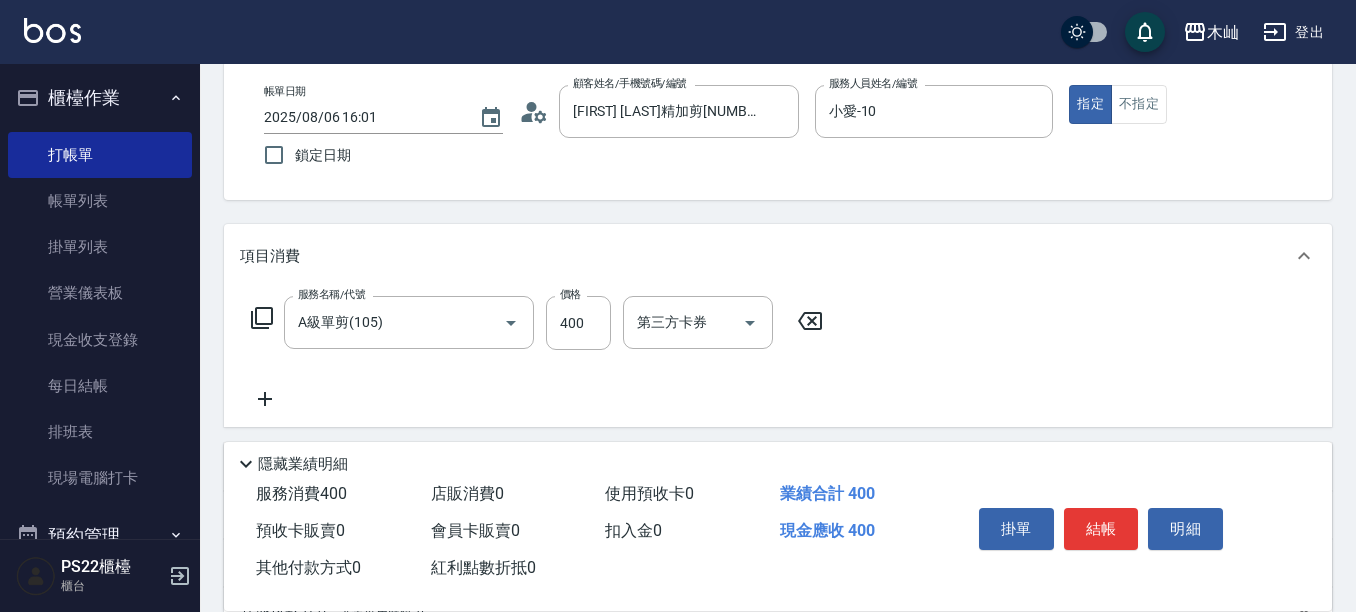 click 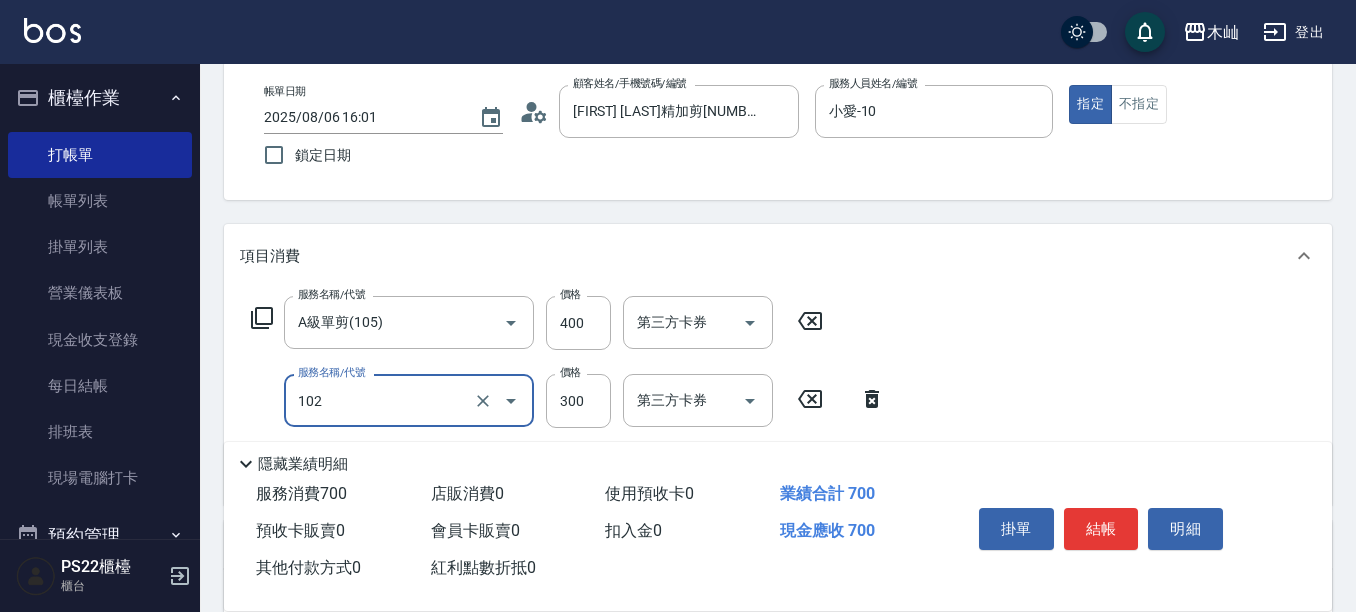type on "精油洗髮(102)" 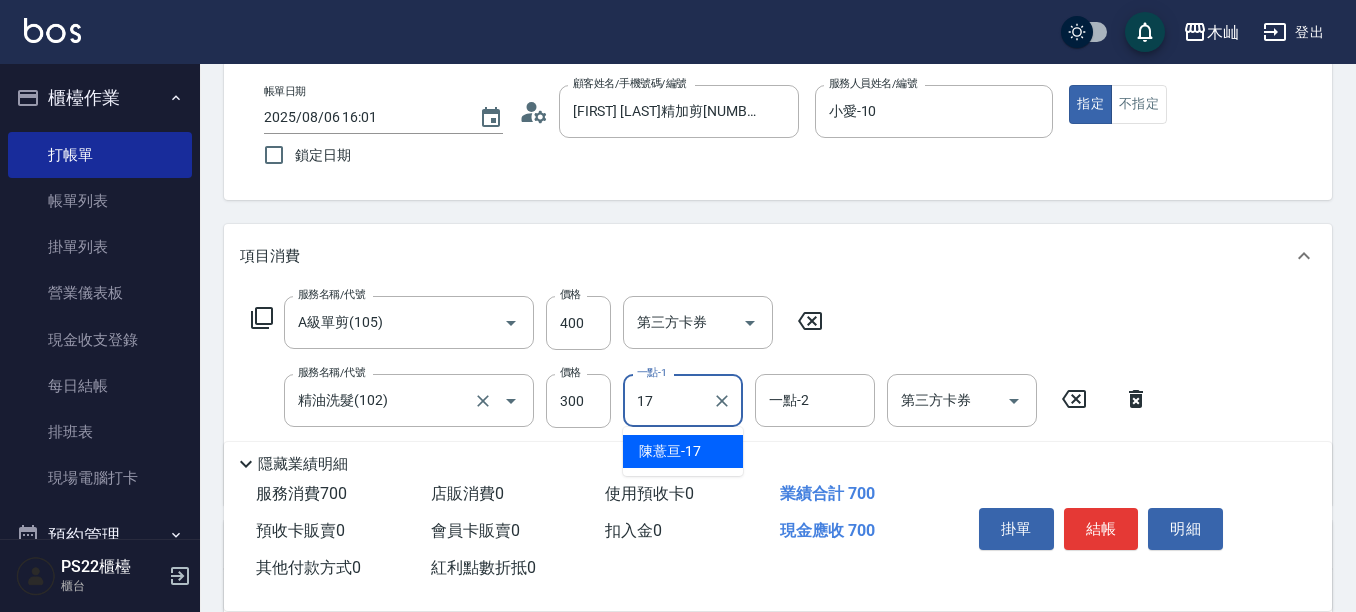 type on "[FIRST] [LAST]-[NUMBER]" 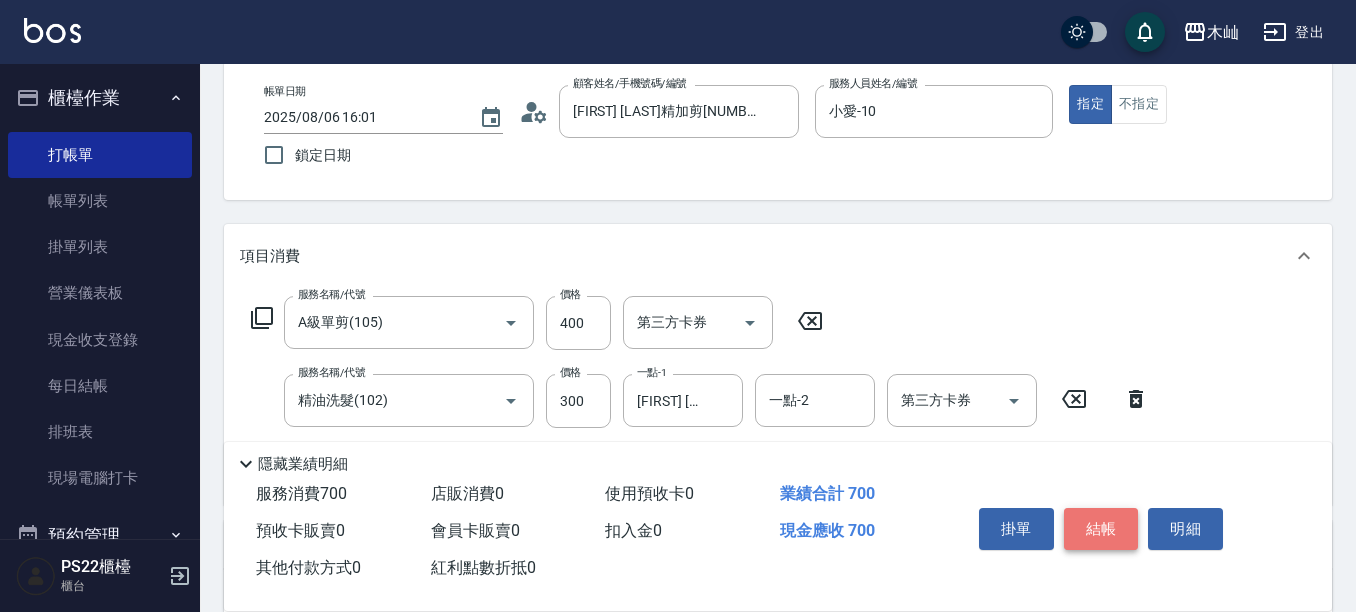 click on "結帳" at bounding box center (1101, 529) 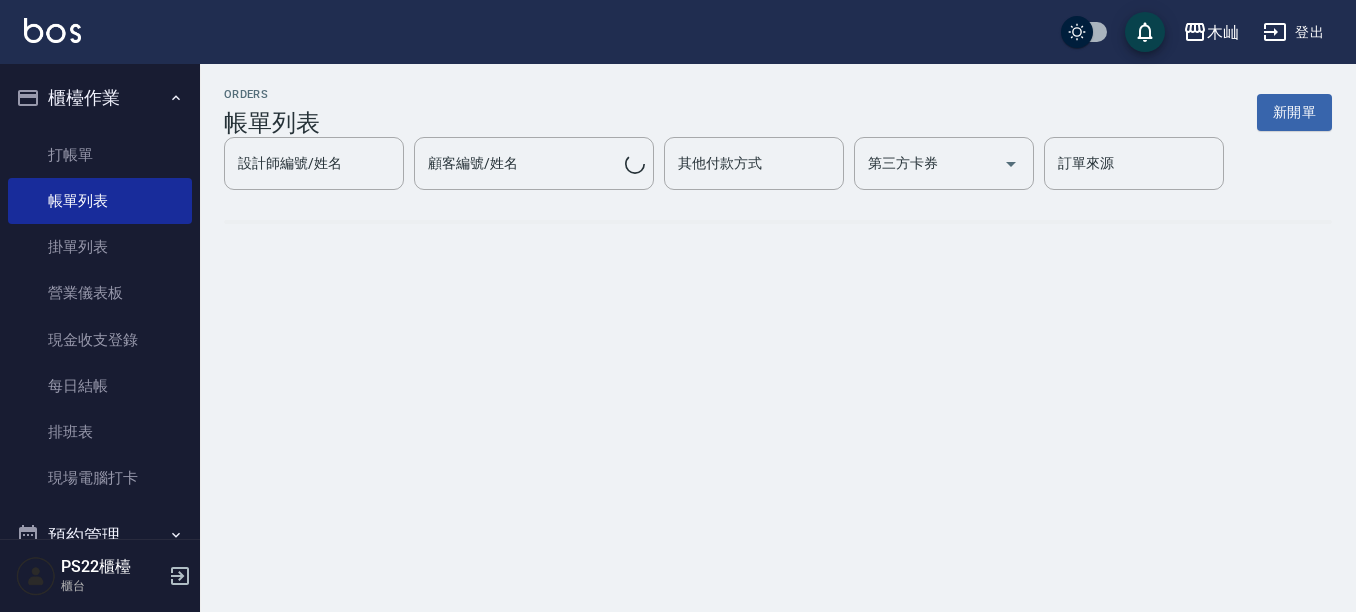 scroll, scrollTop: 0, scrollLeft: 0, axis: both 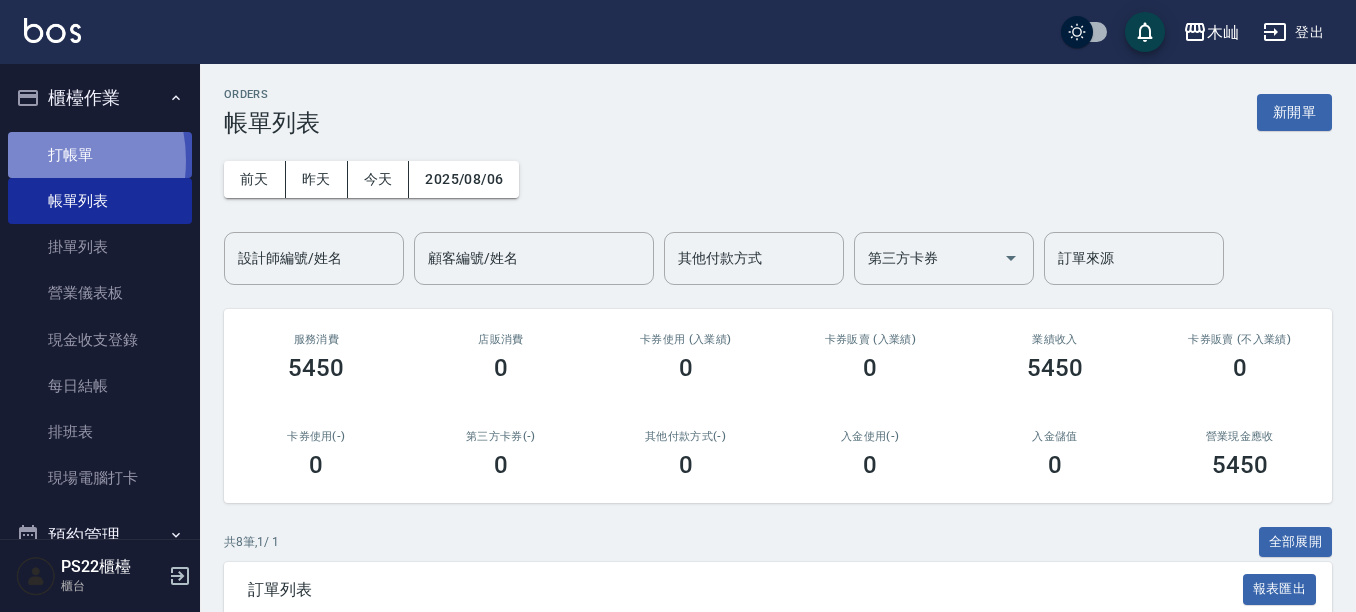 click on "打帳單" at bounding box center (100, 155) 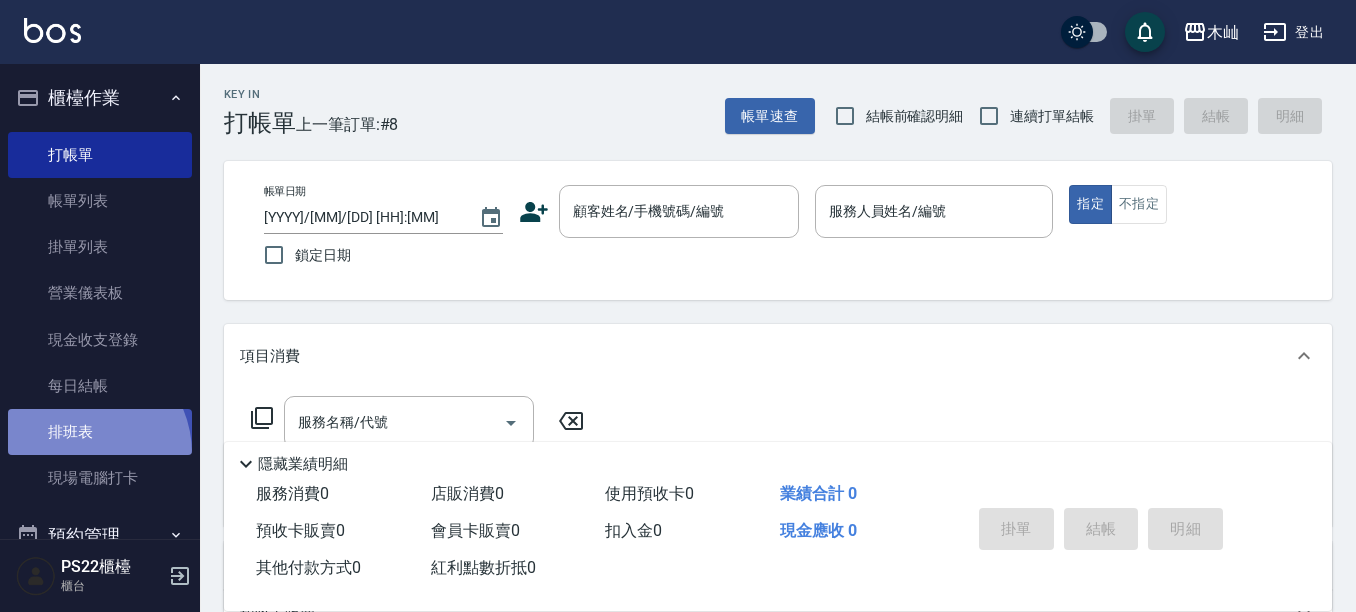 click on "排班表" at bounding box center [100, 432] 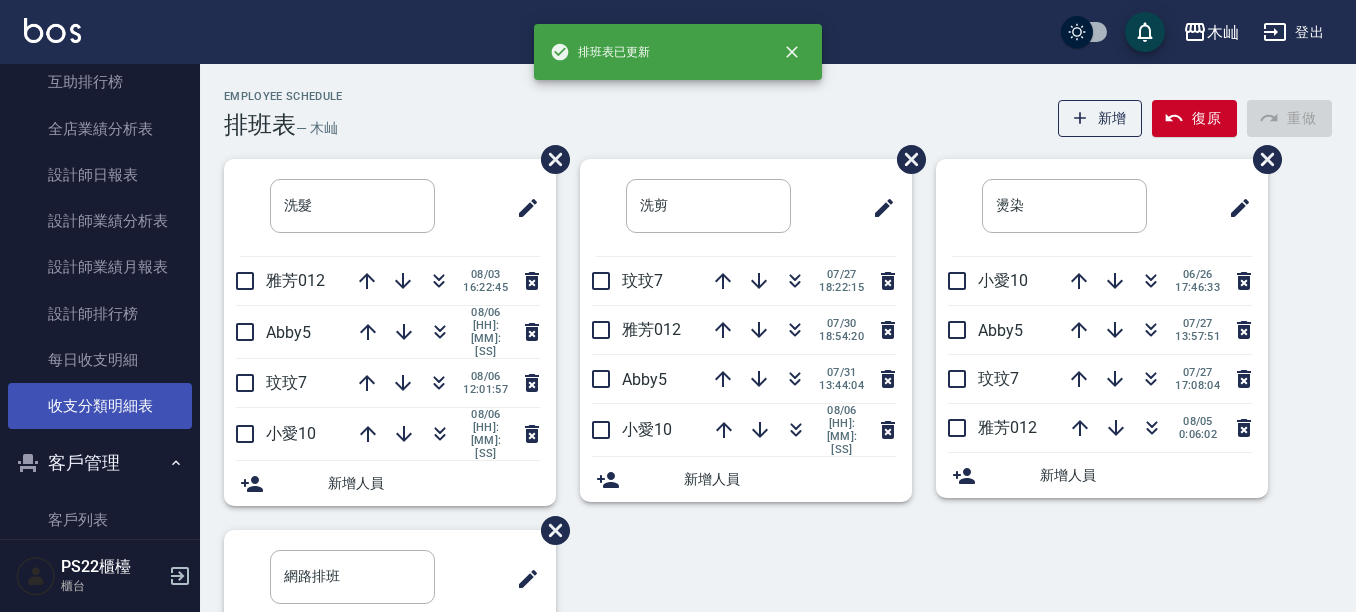 scroll, scrollTop: 600, scrollLeft: 0, axis: vertical 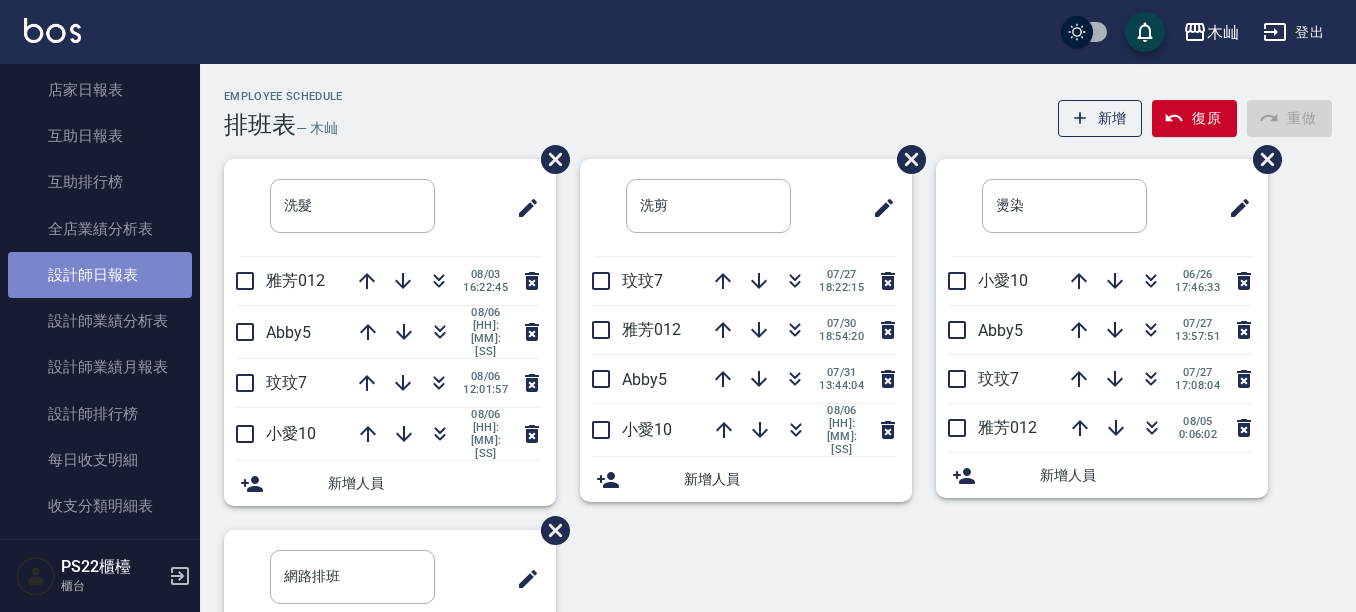 click on "設計師日報表" at bounding box center [100, 275] 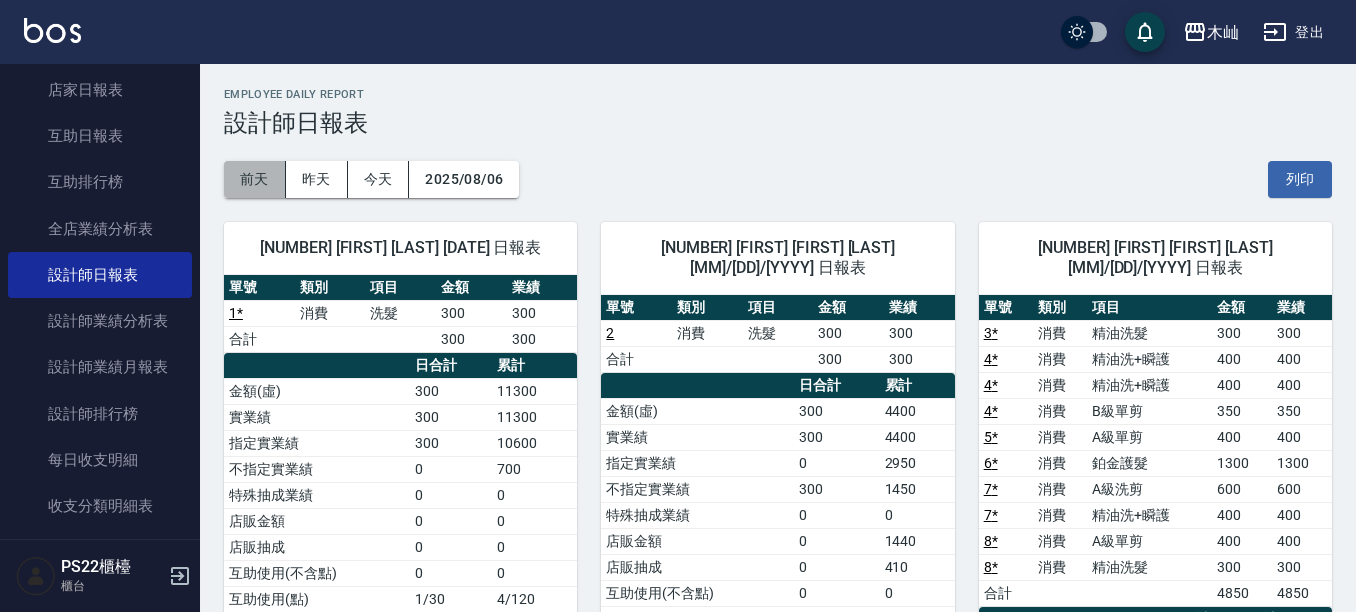 click on "前天" at bounding box center (255, 179) 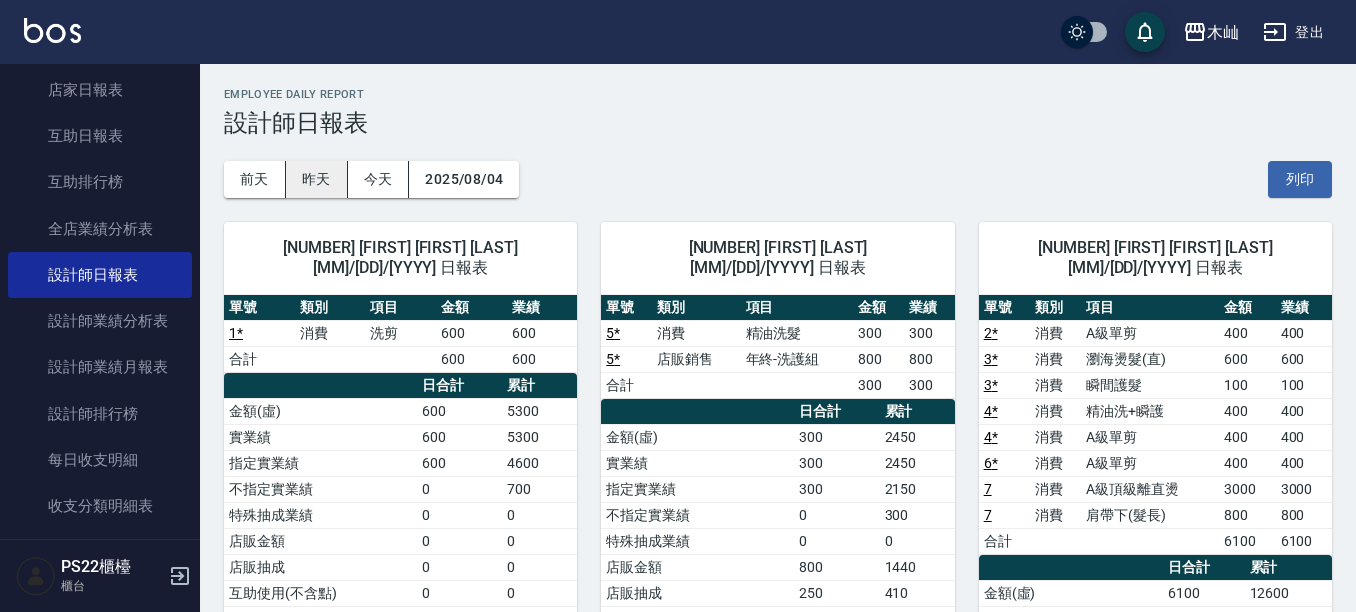 click on "昨天" at bounding box center (317, 179) 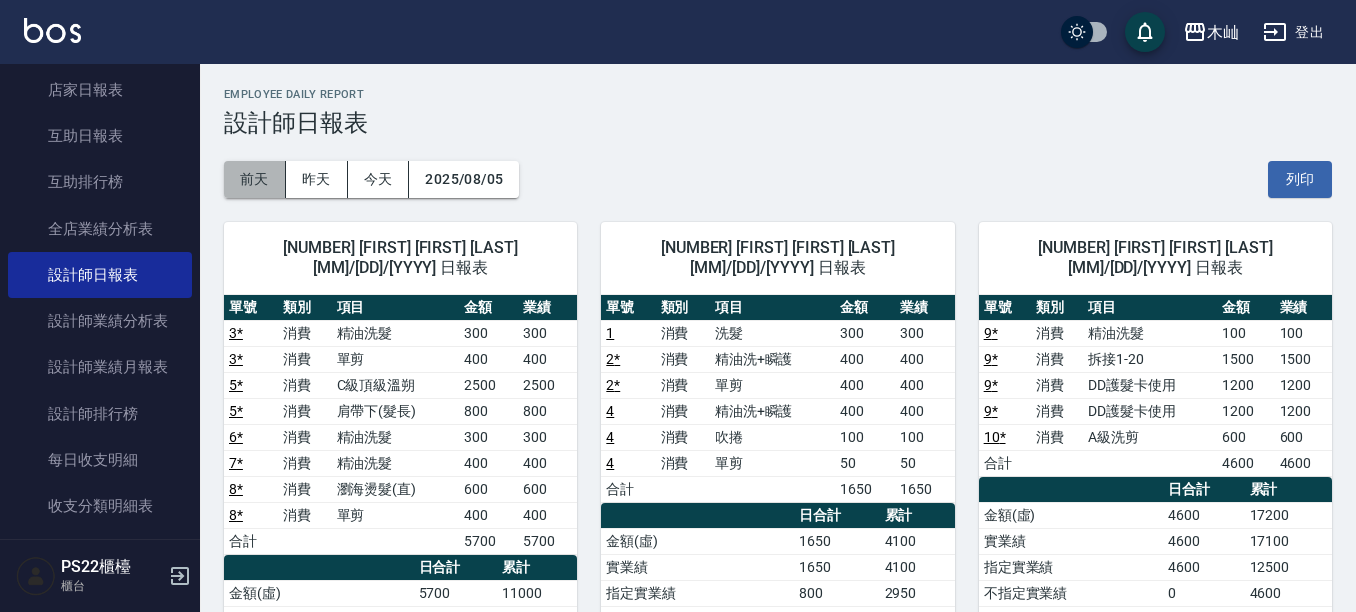 click on "前天" at bounding box center [255, 179] 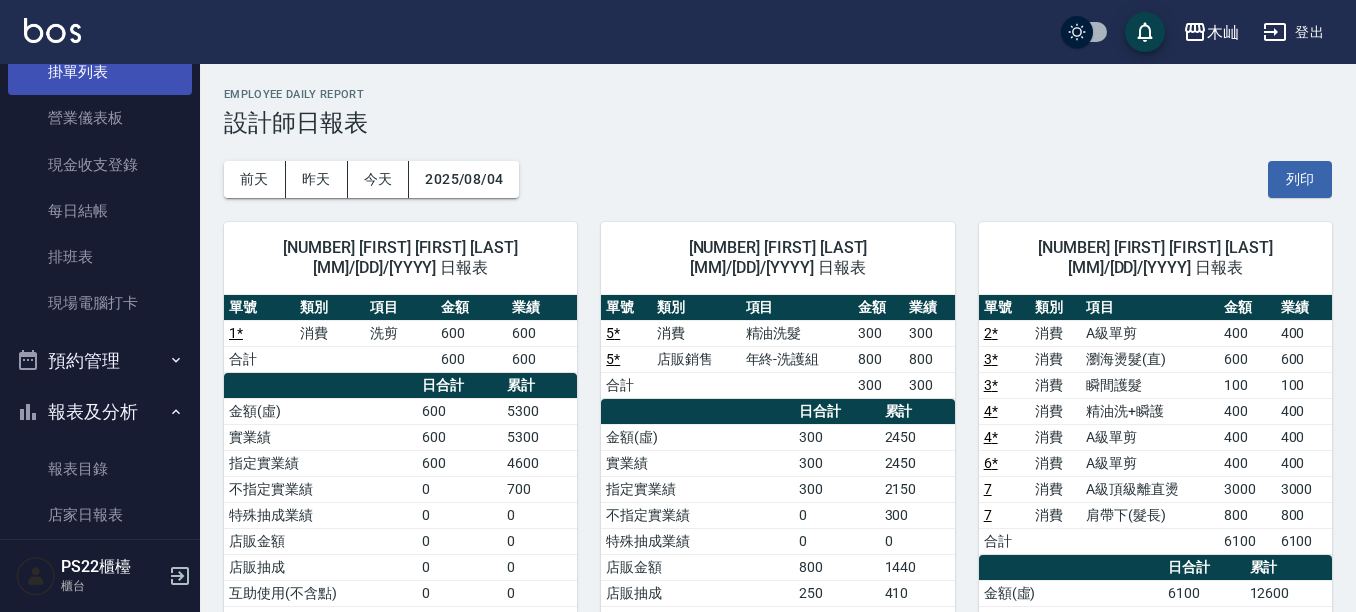 scroll, scrollTop: 0, scrollLeft: 0, axis: both 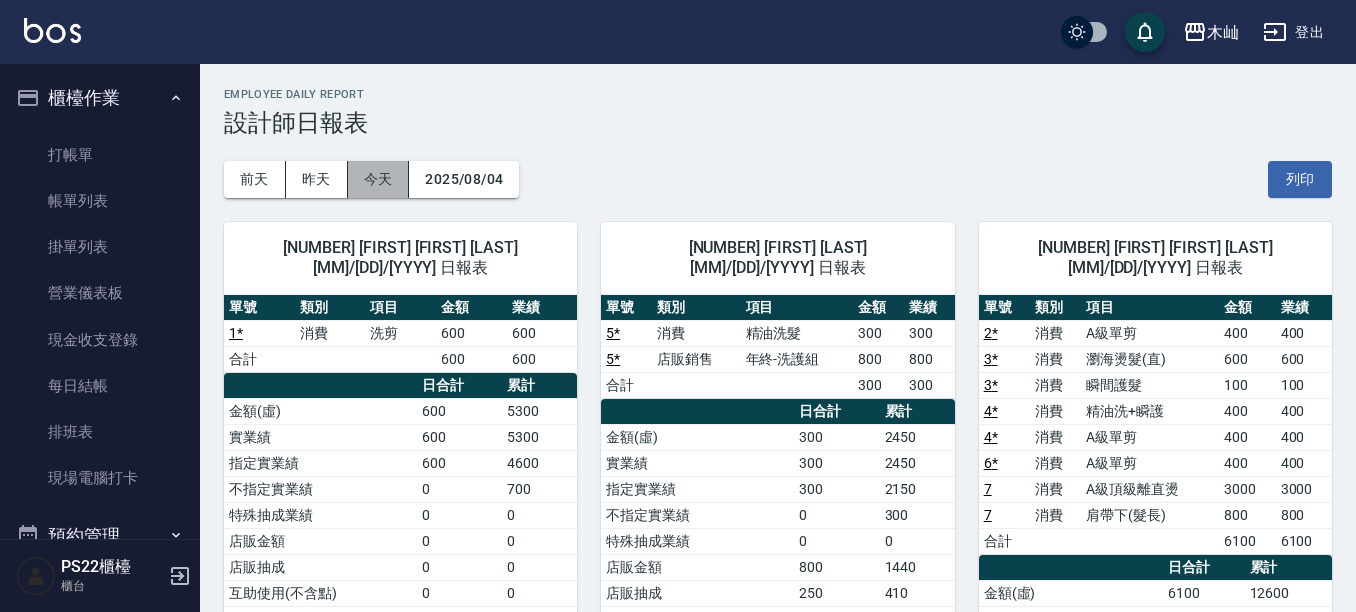 click on "今天" at bounding box center [379, 179] 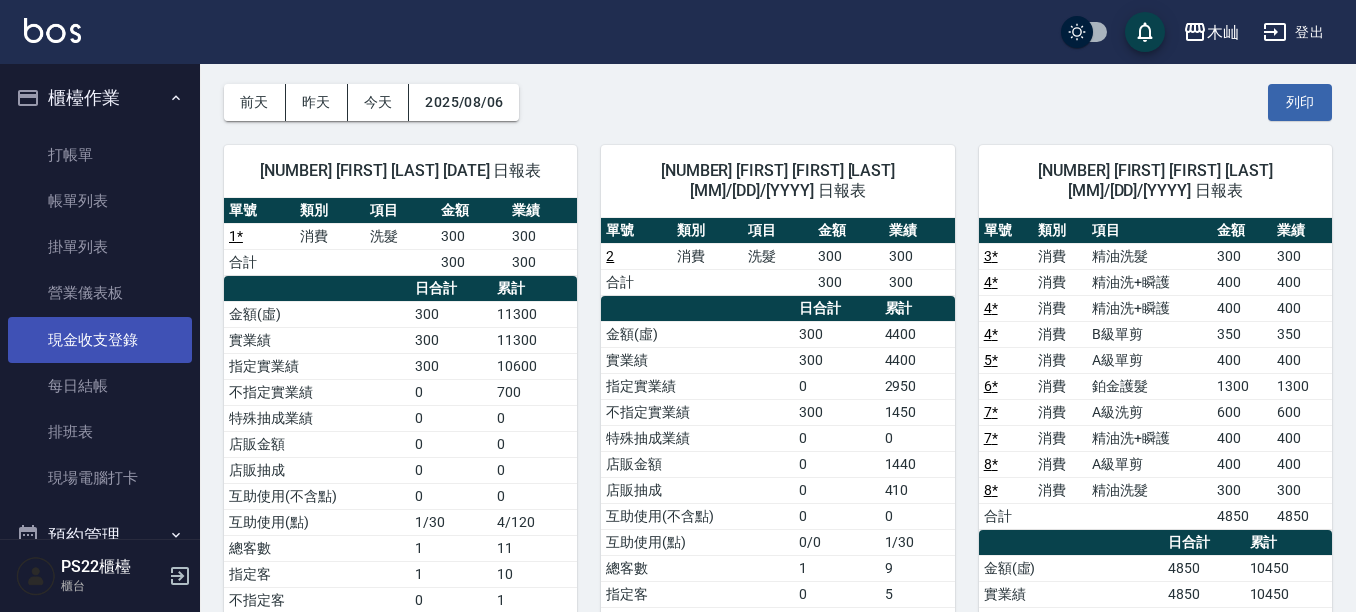 scroll, scrollTop: 0, scrollLeft: 0, axis: both 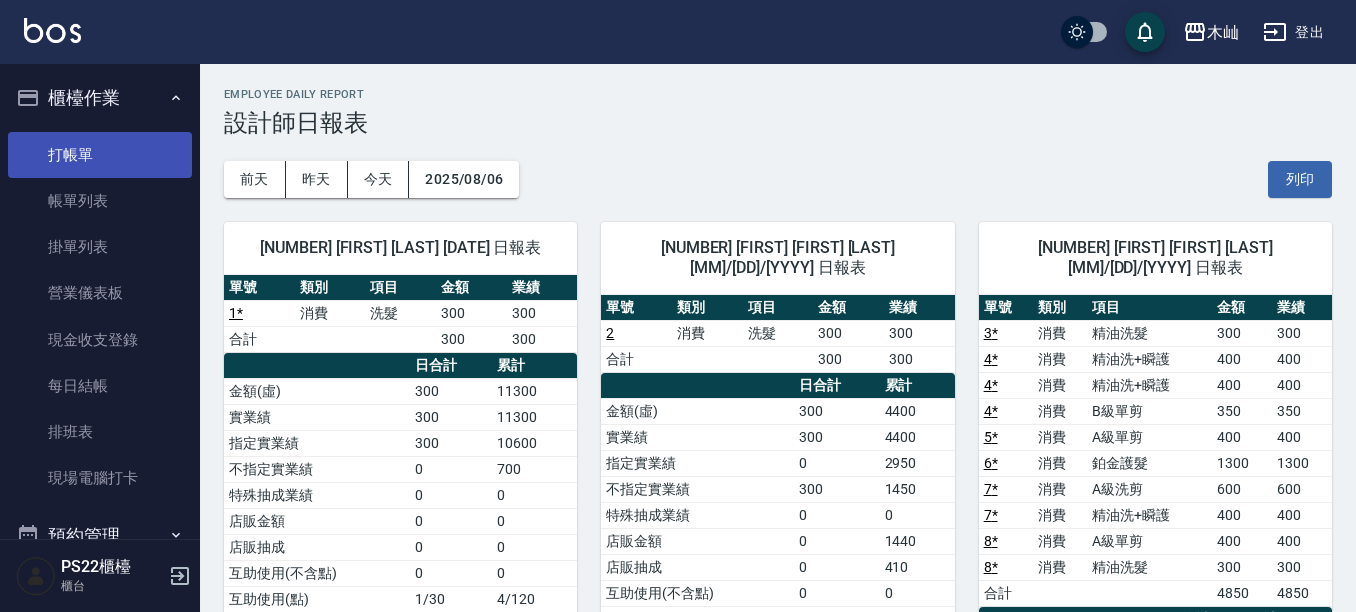 click on "打帳單" at bounding box center [100, 155] 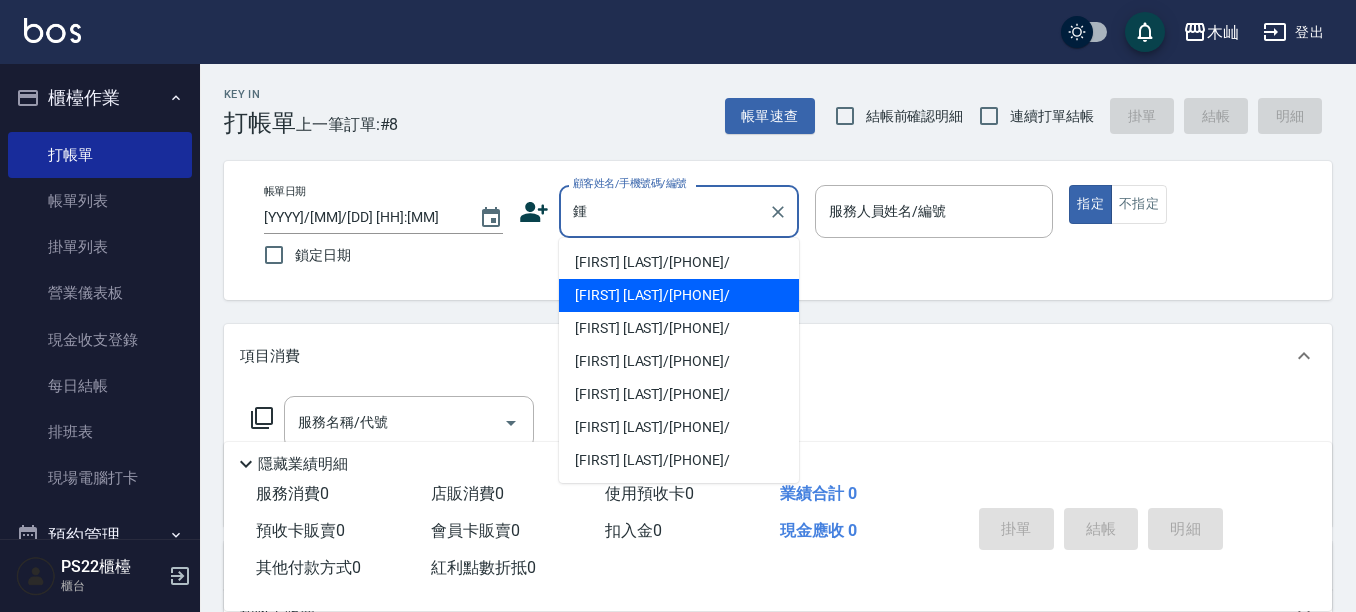 click on "[FIRST] [LAST]/[PHONE]/" at bounding box center [679, 295] 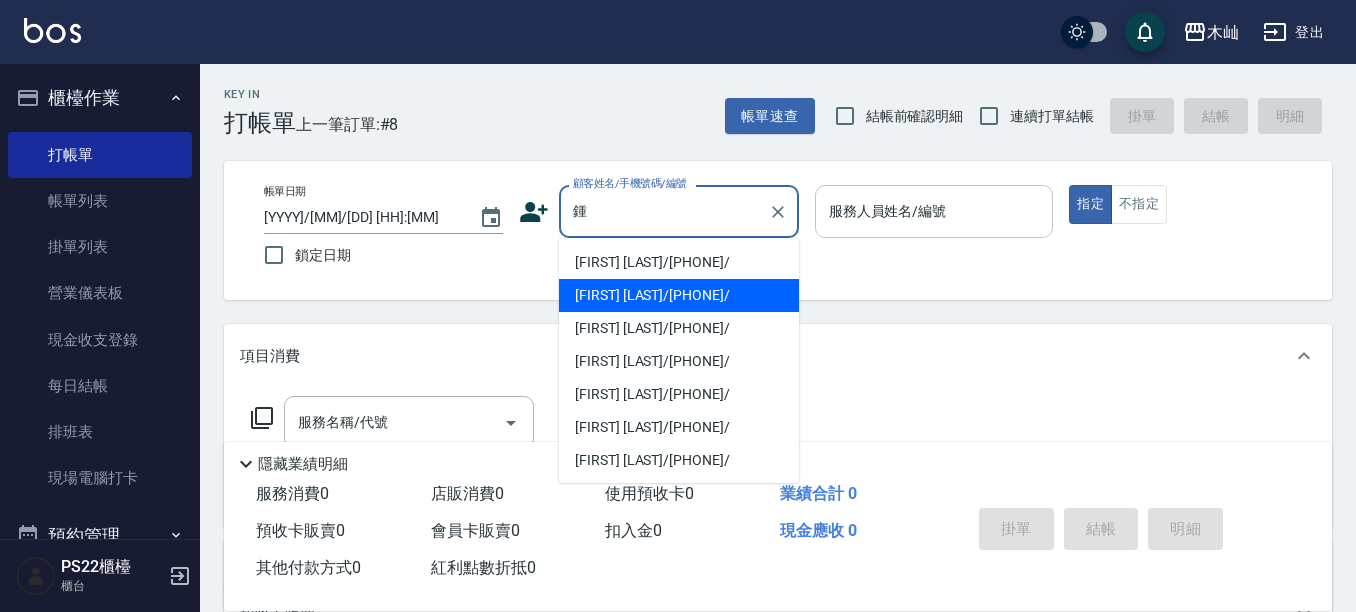 type on "[FIRST] [LAST]/[PHONE]/" 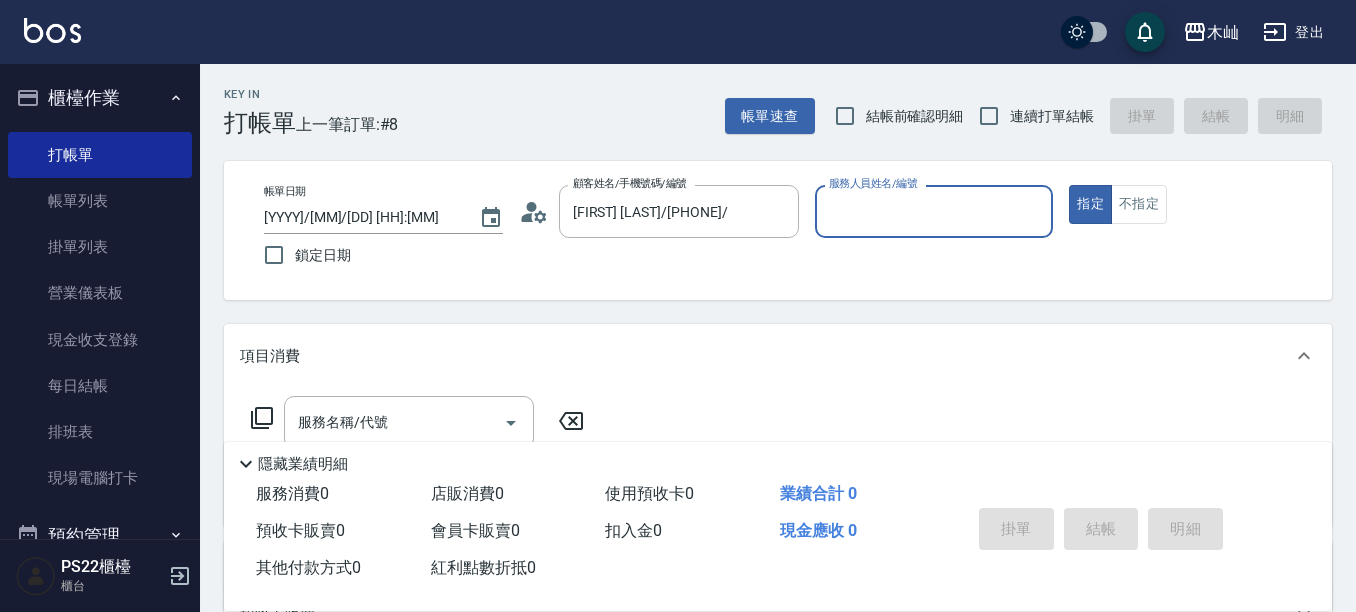 click on "服務人員姓名/編號" at bounding box center (934, 211) 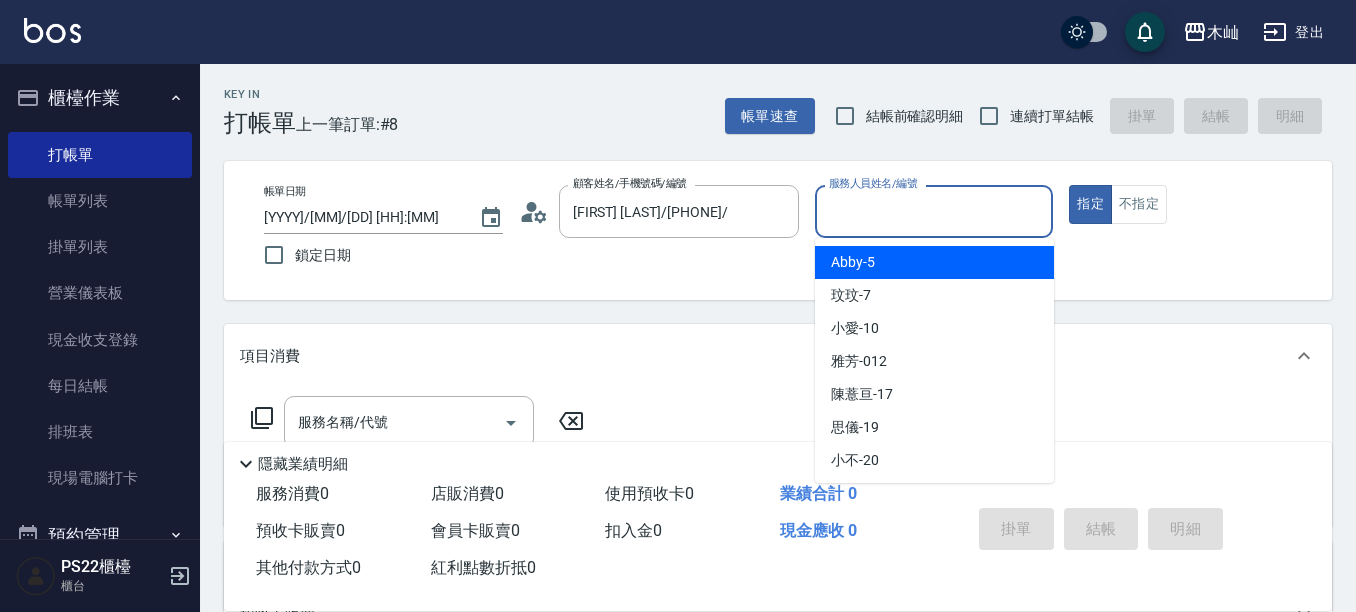 click on "[NUMBER] [FIRST]" at bounding box center (853, 262) 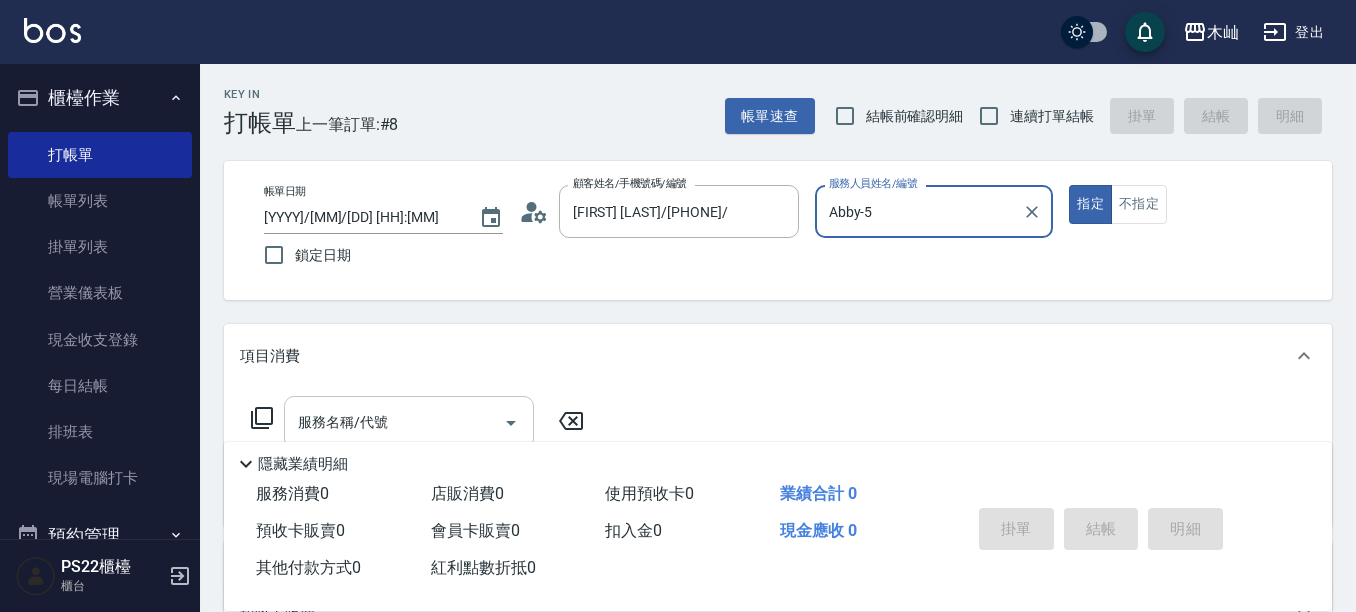 click on "服務名稱/代號" at bounding box center (394, 422) 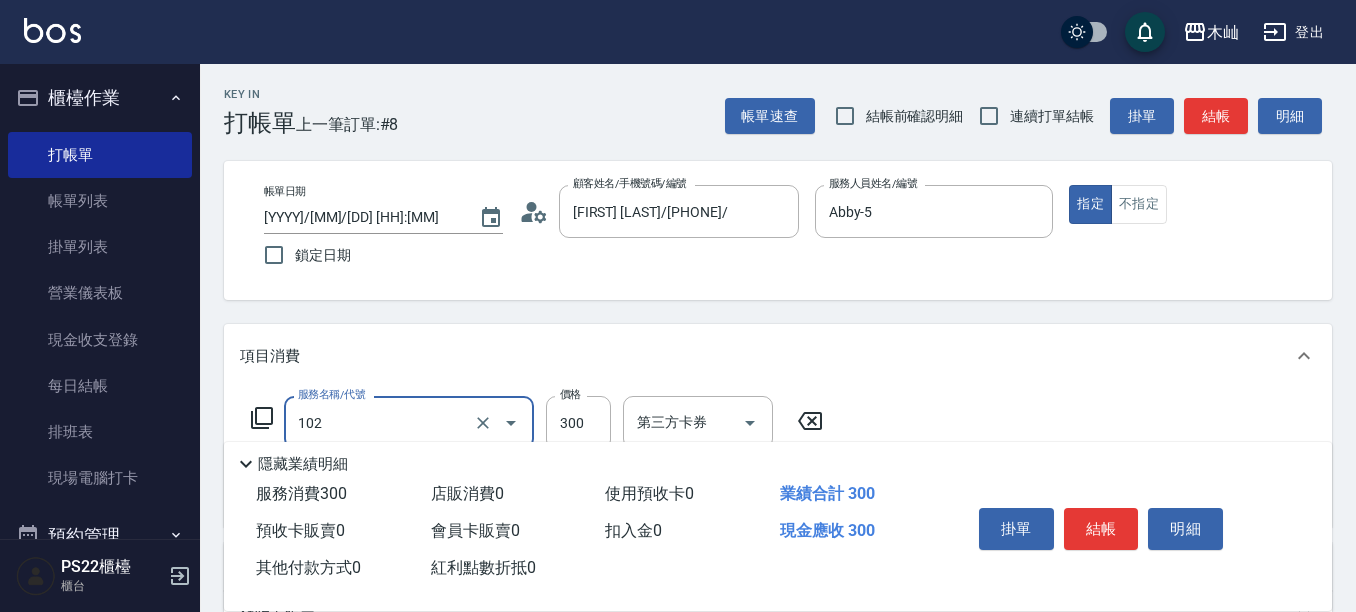 type on "精油洗髮(102)" 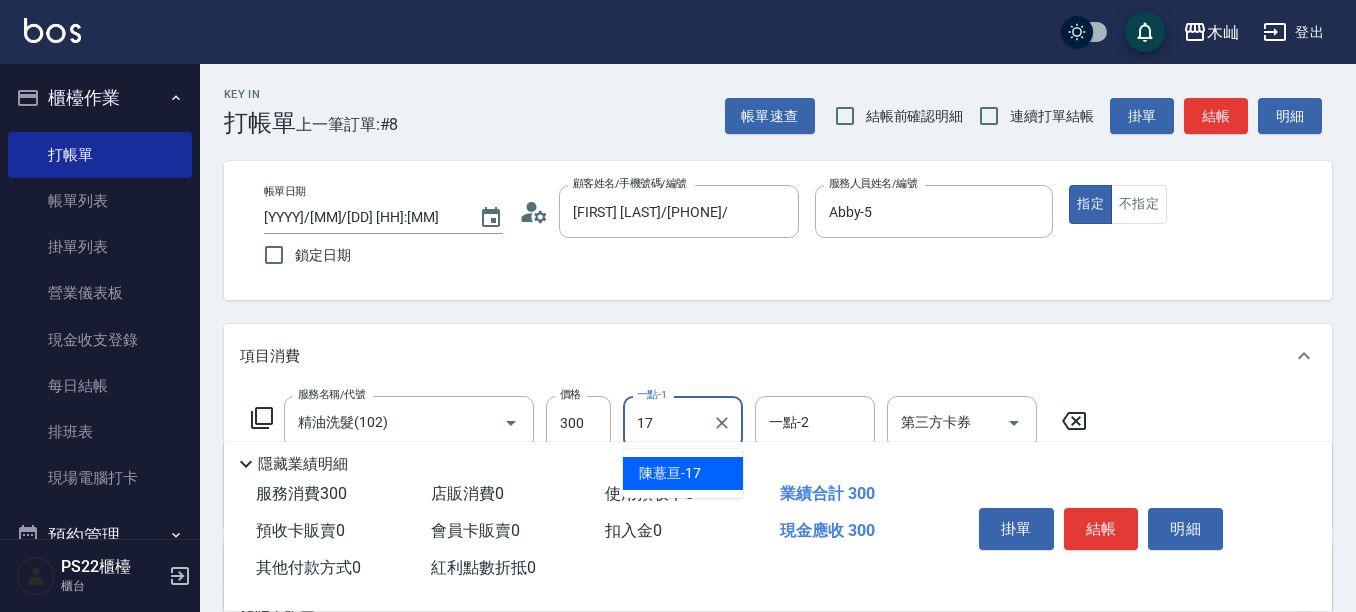 type on "[FIRST] [LAST]-[NUMBER]" 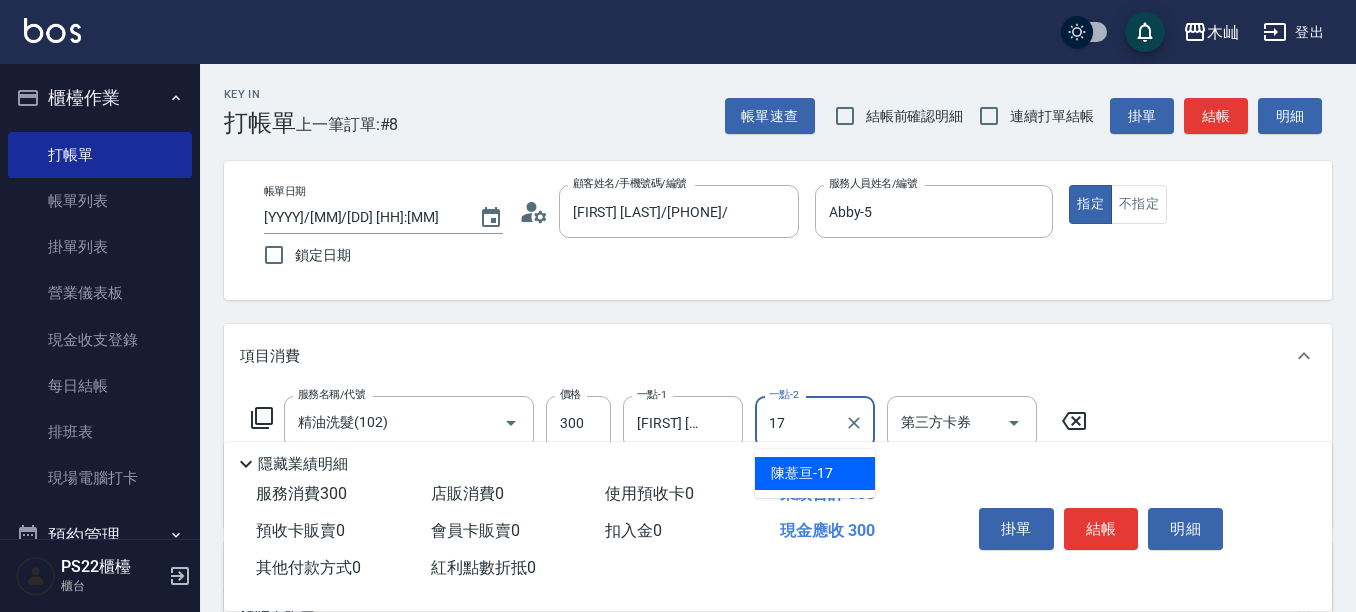 type on "[FIRST] [LAST]-[NUMBER]" 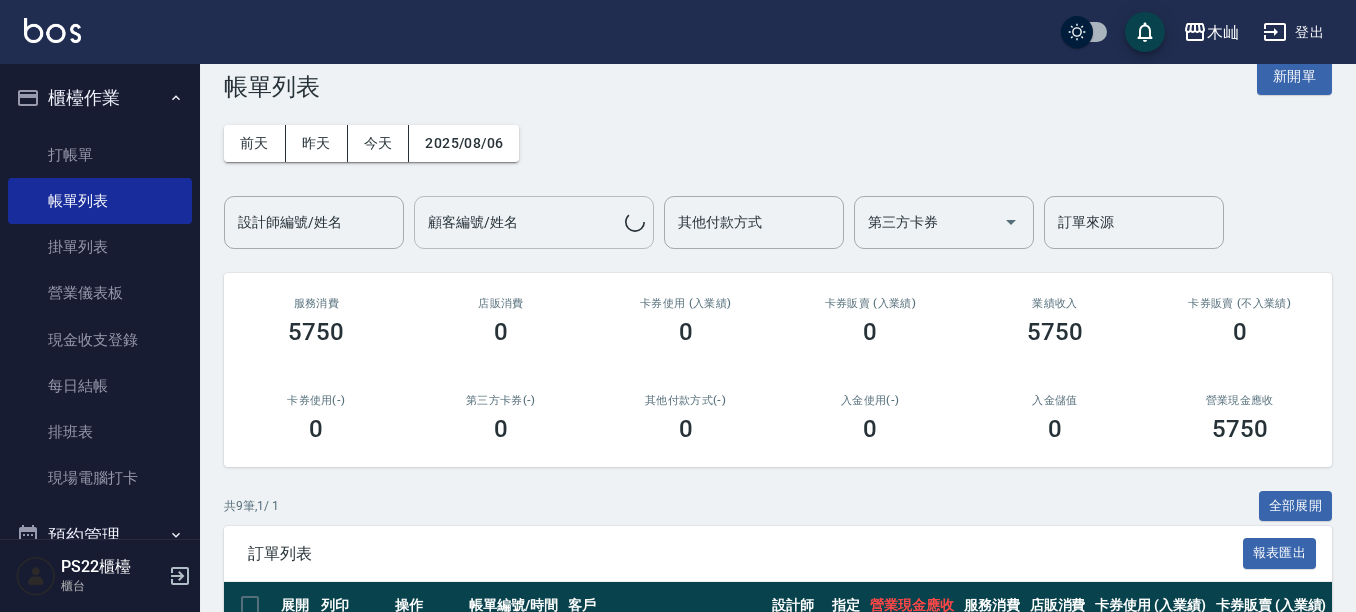 scroll, scrollTop: 100, scrollLeft: 0, axis: vertical 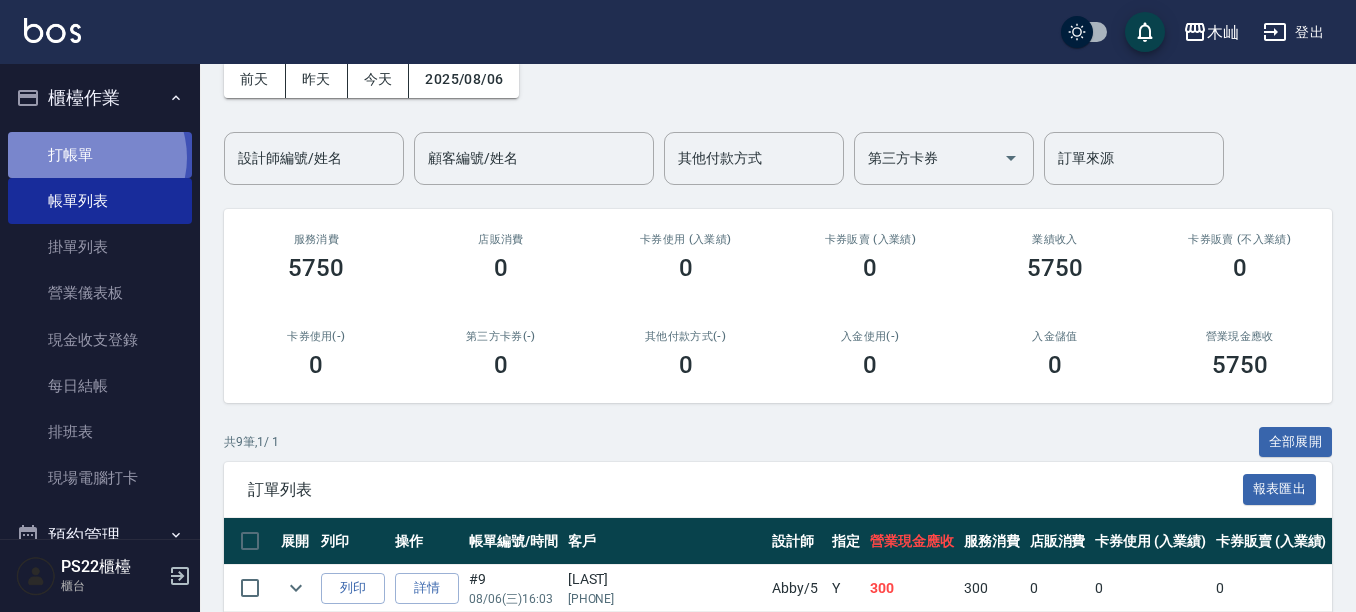 drag, startPoint x: 89, startPoint y: 157, endPoint x: 117, endPoint y: 146, distance: 30.083218 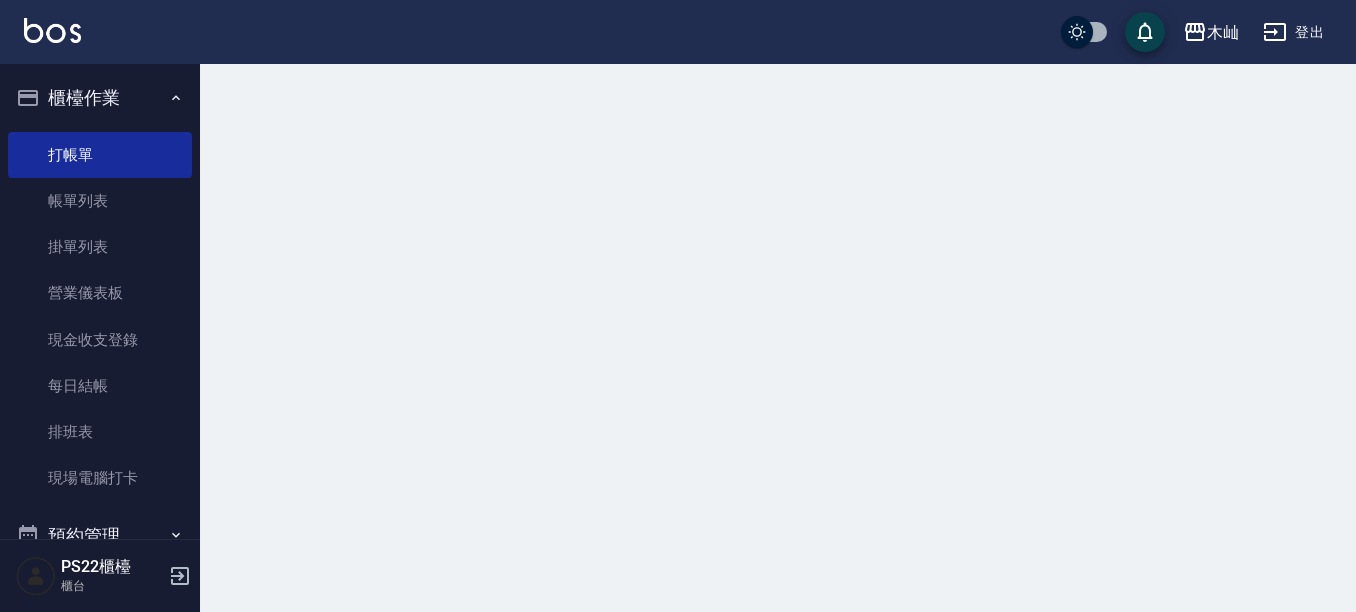 scroll, scrollTop: 0, scrollLeft: 0, axis: both 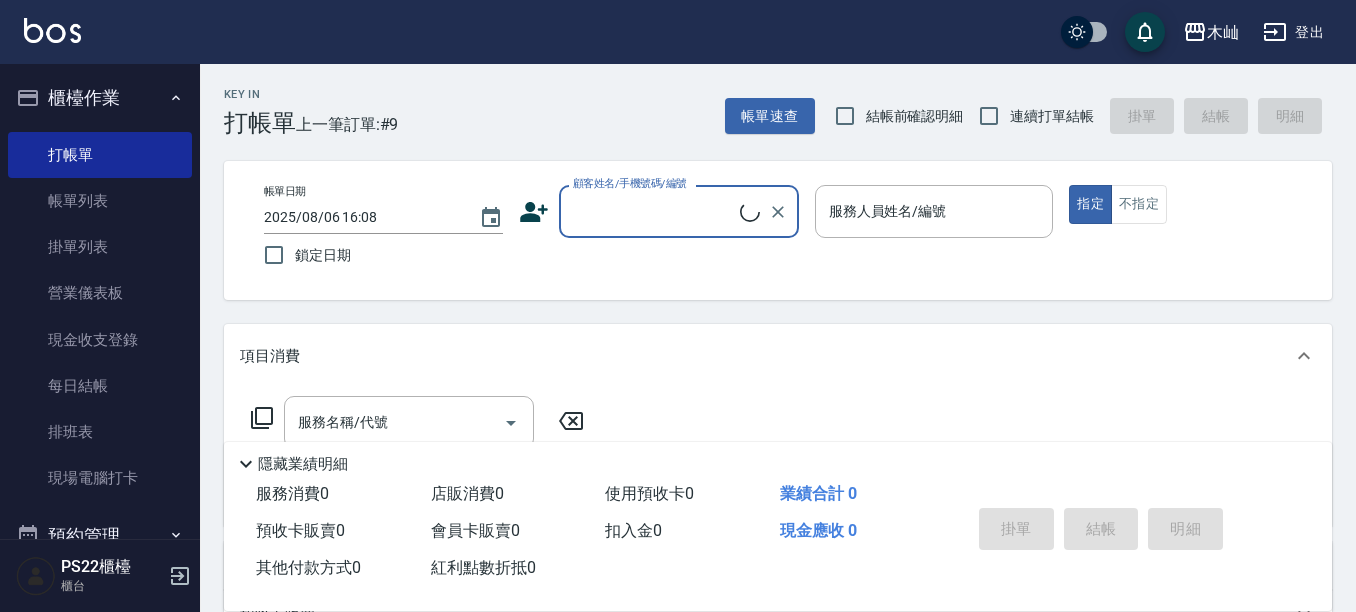 click on "顧客姓名/手機號碼/編號" at bounding box center [654, 211] 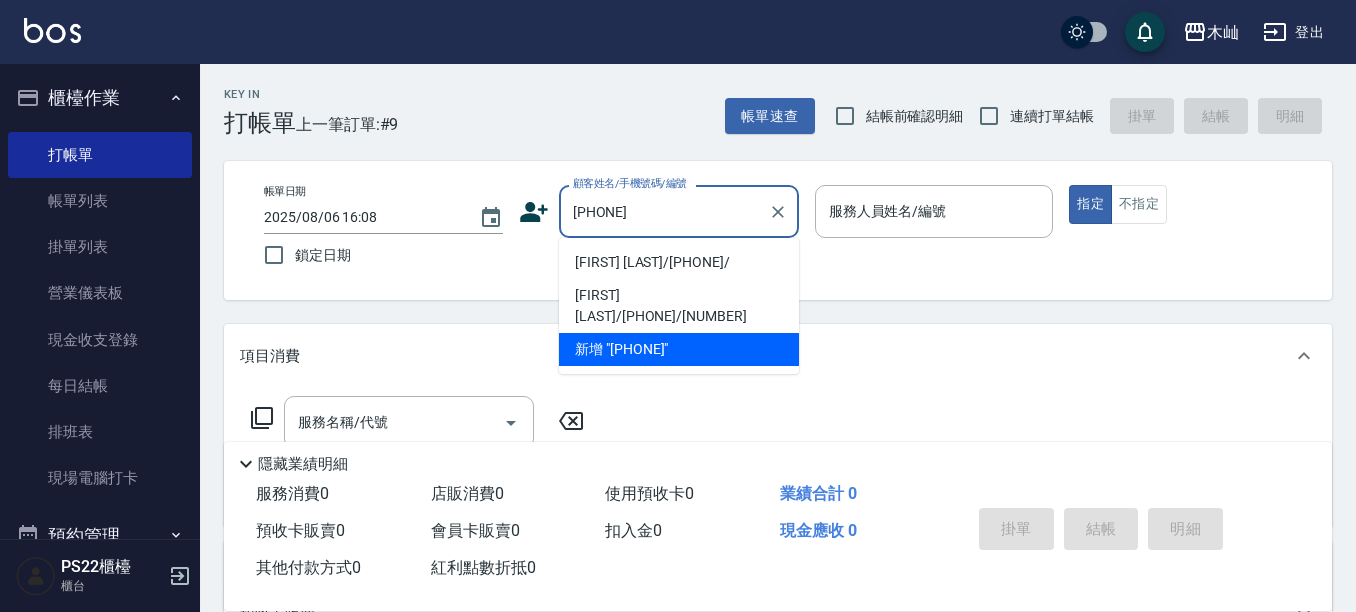 click on "[FIRST] [LAST]/[PHONE]/" at bounding box center [679, 262] 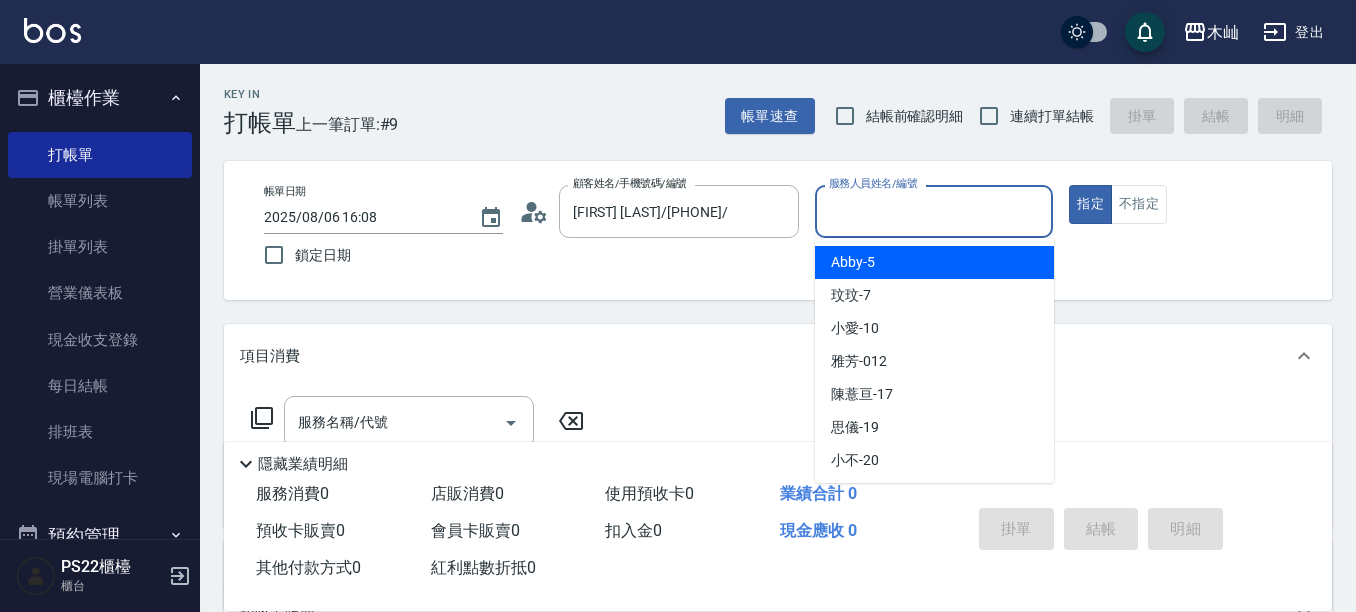 click on "服務人員姓名/編號" at bounding box center (934, 211) 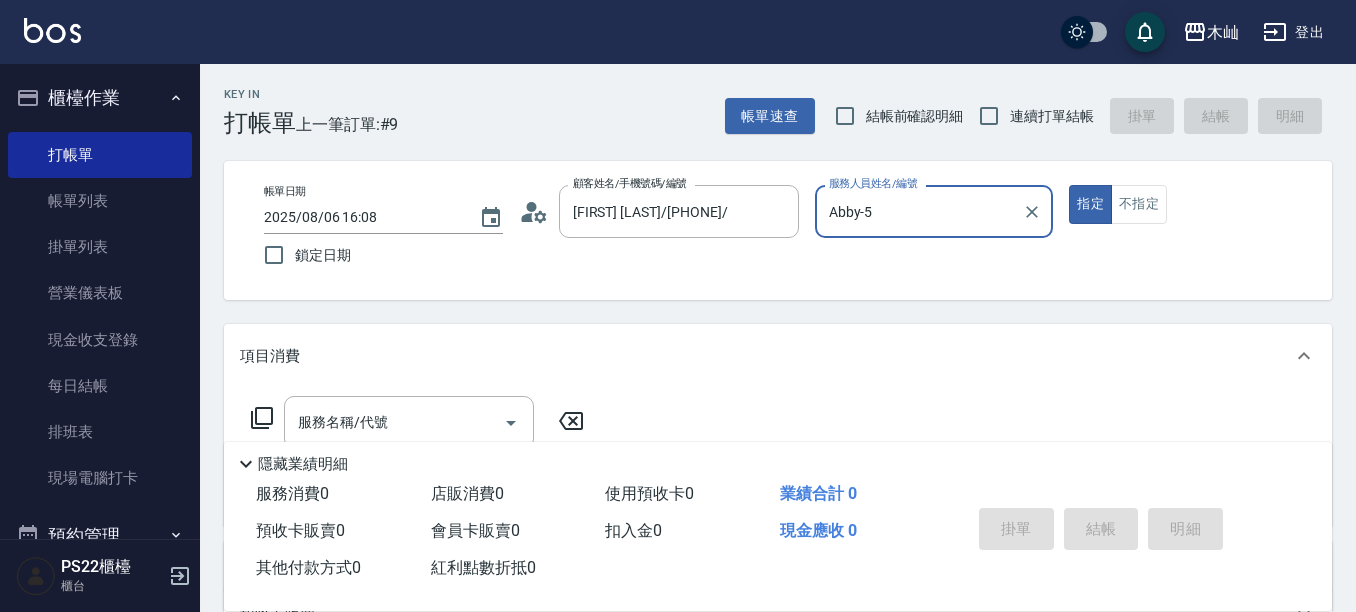 type on "Abby-5" 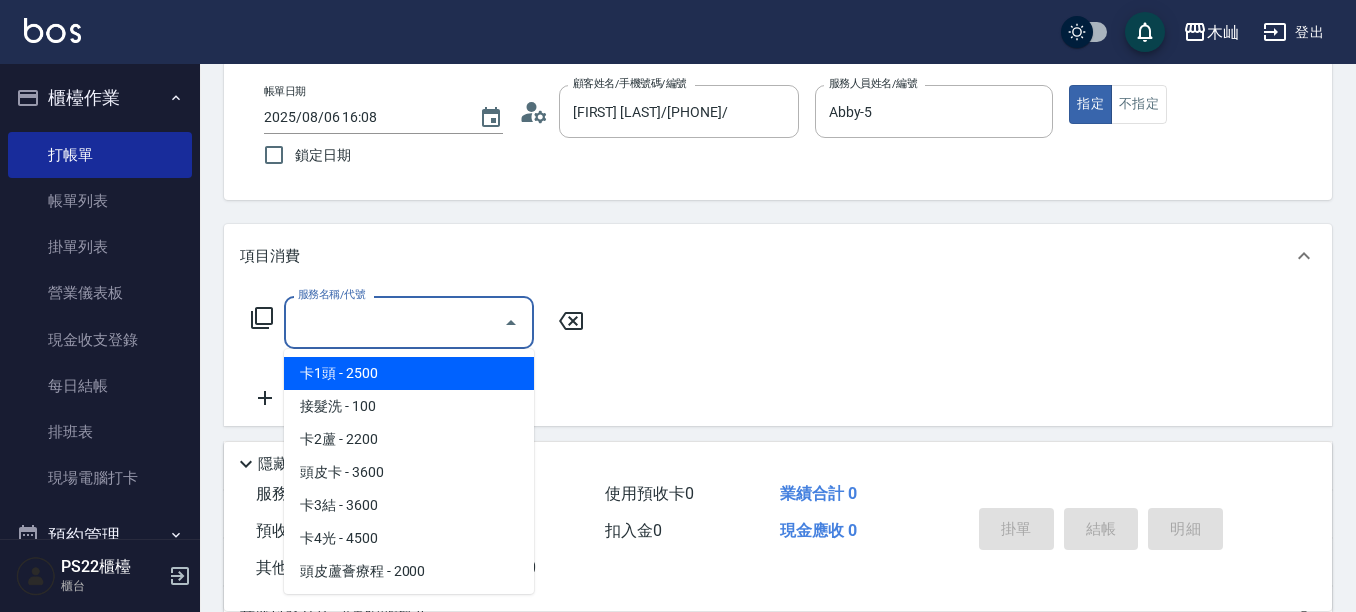 click on "服務名稱/代號" at bounding box center [394, 322] 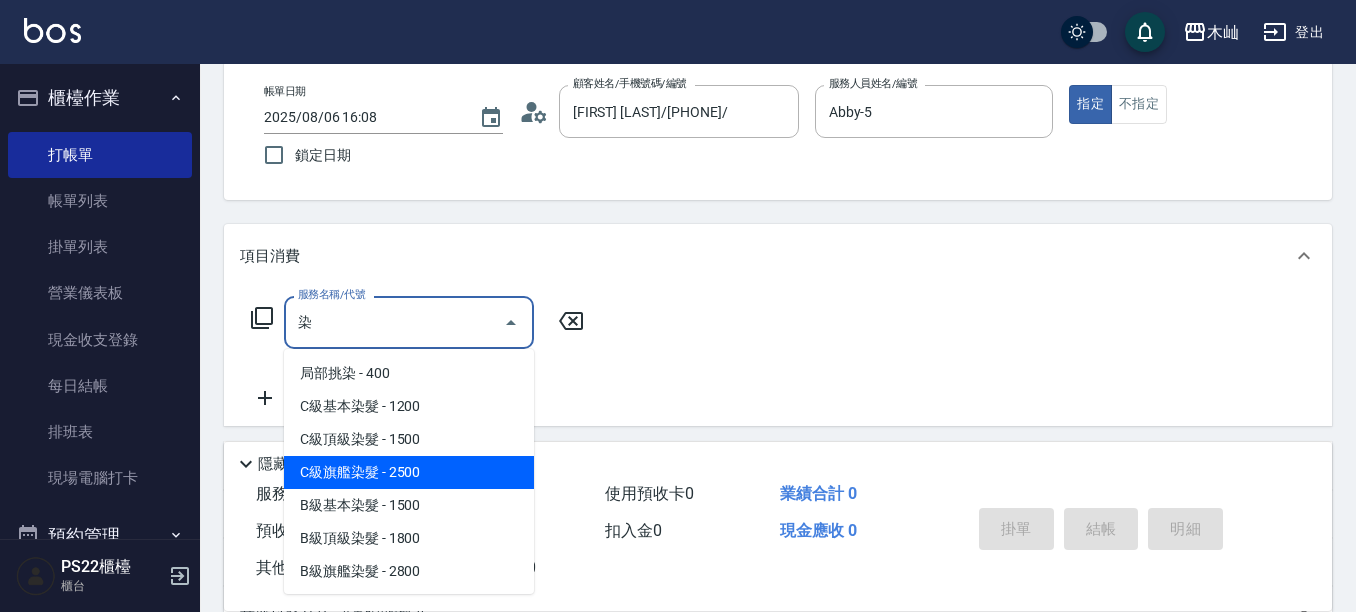 click on "C級旗艦染髮 - 2500" at bounding box center [409, 472] 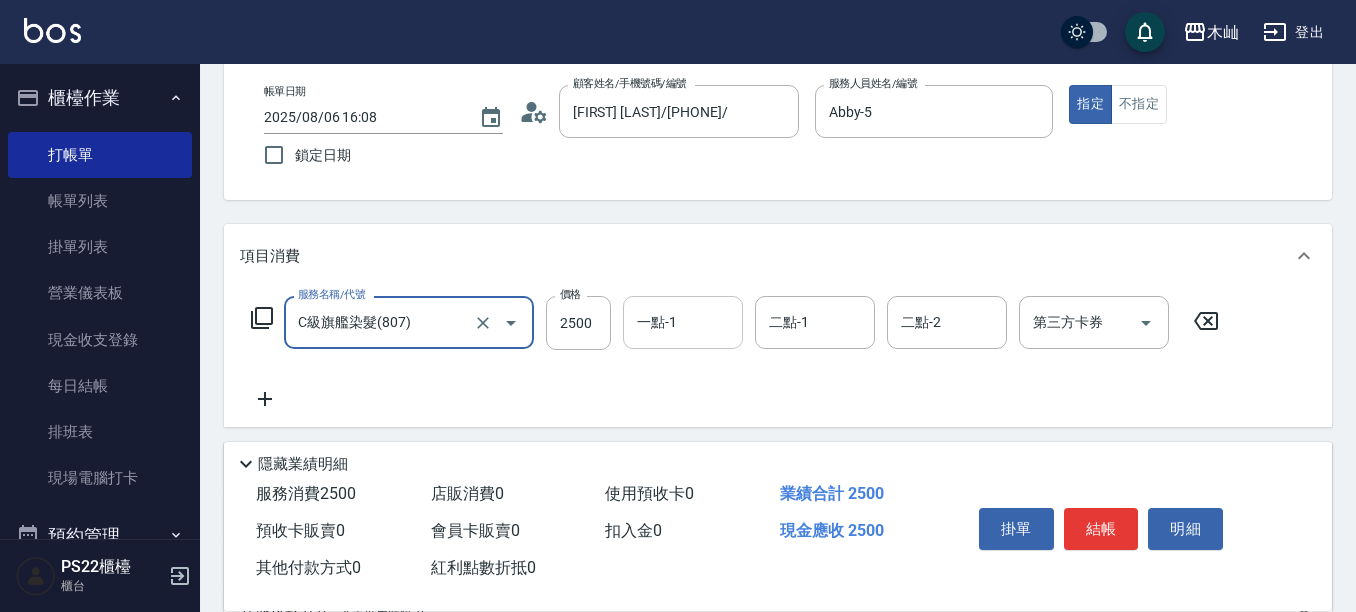 type on "C級旗艦染髮(807)" 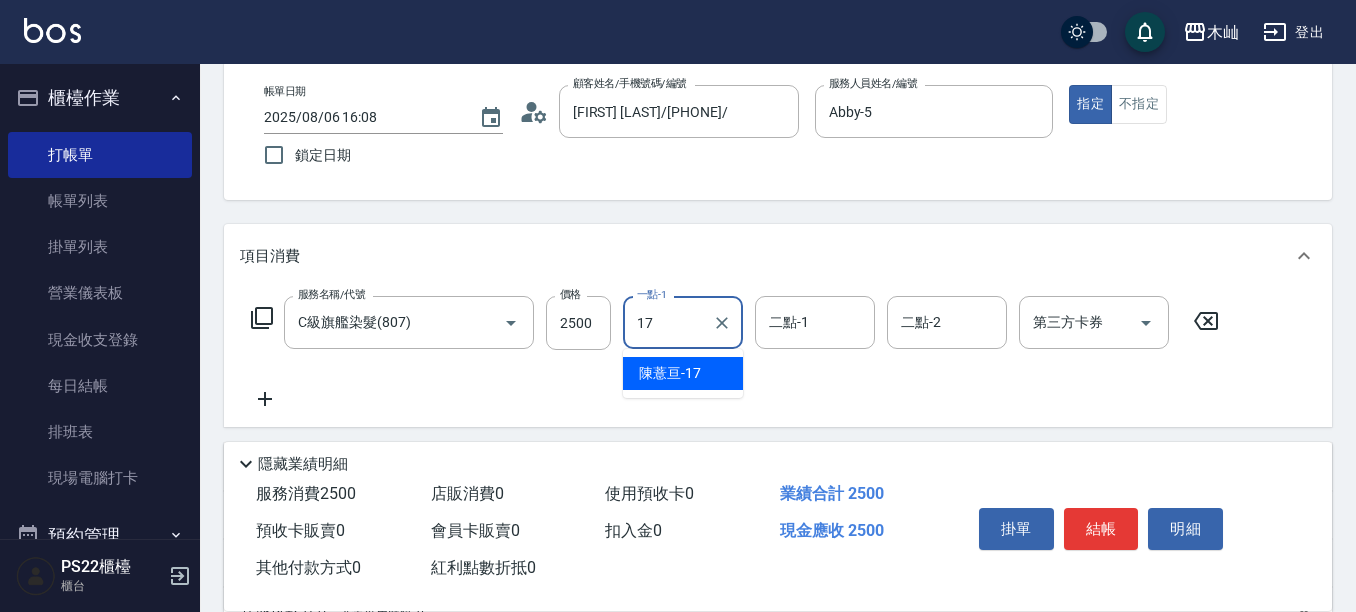 type on "[FIRST] [LAST]-[NUMBER]" 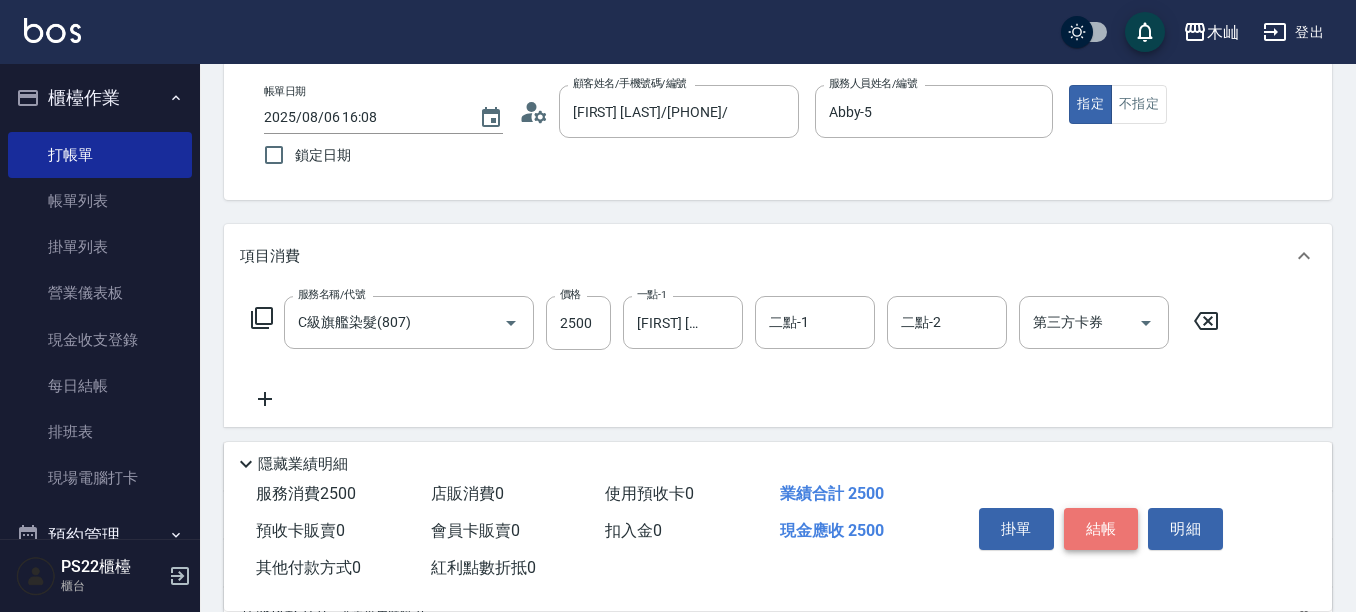 click on "結帳" at bounding box center [1101, 529] 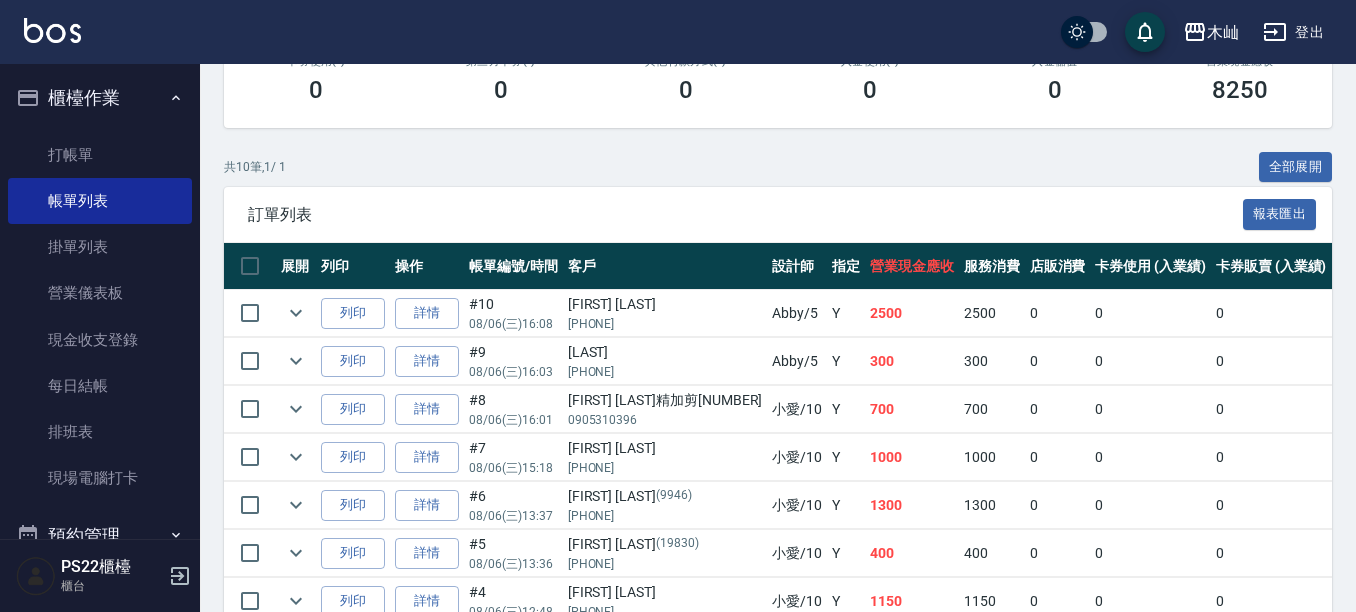 scroll, scrollTop: 400, scrollLeft: 0, axis: vertical 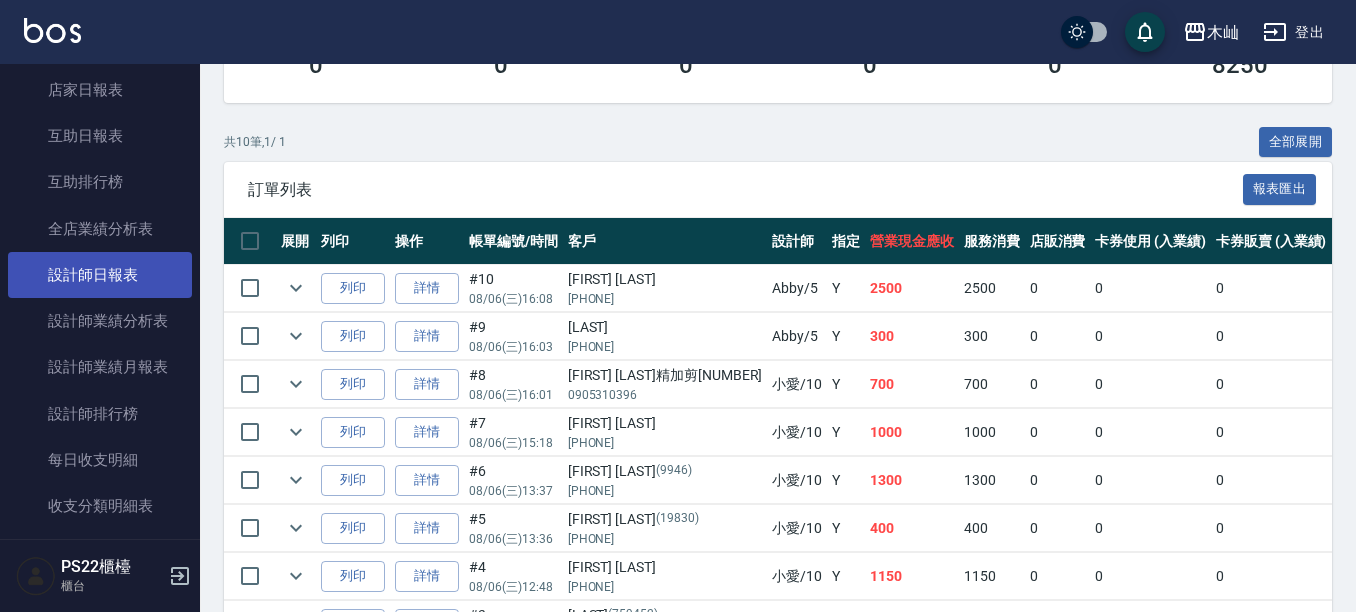 click on "設計師日報表" at bounding box center (100, 275) 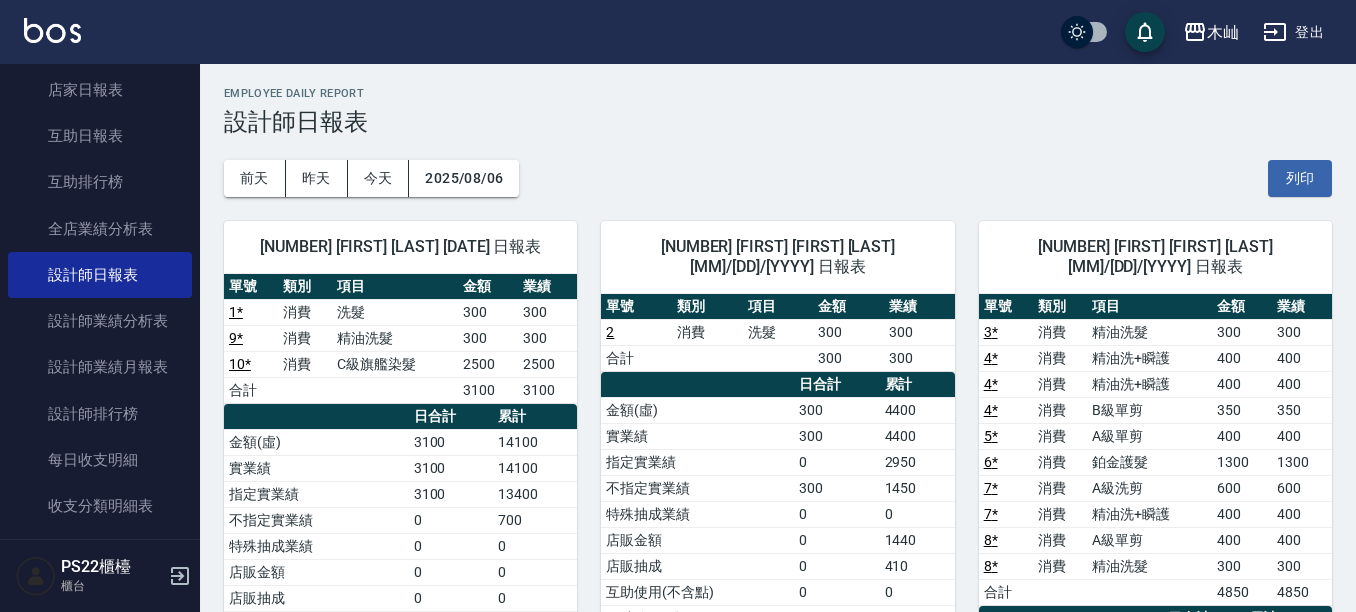 scroll, scrollTop: 0, scrollLeft: 0, axis: both 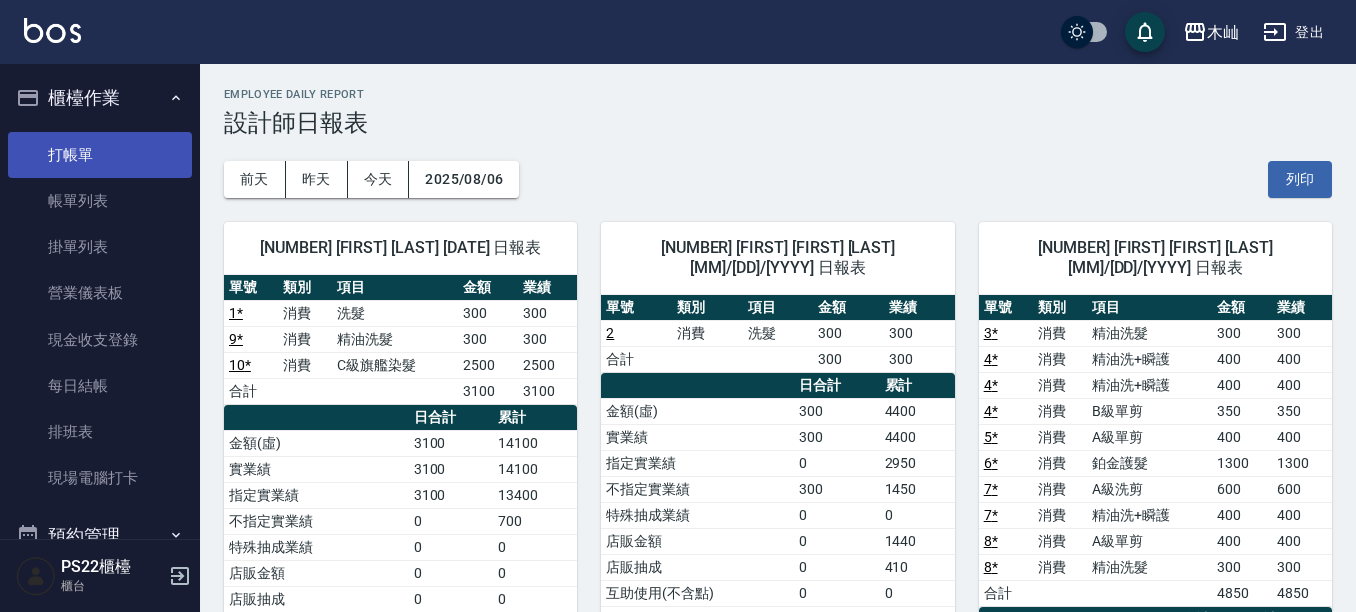 click on "打帳單" at bounding box center (100, 155) 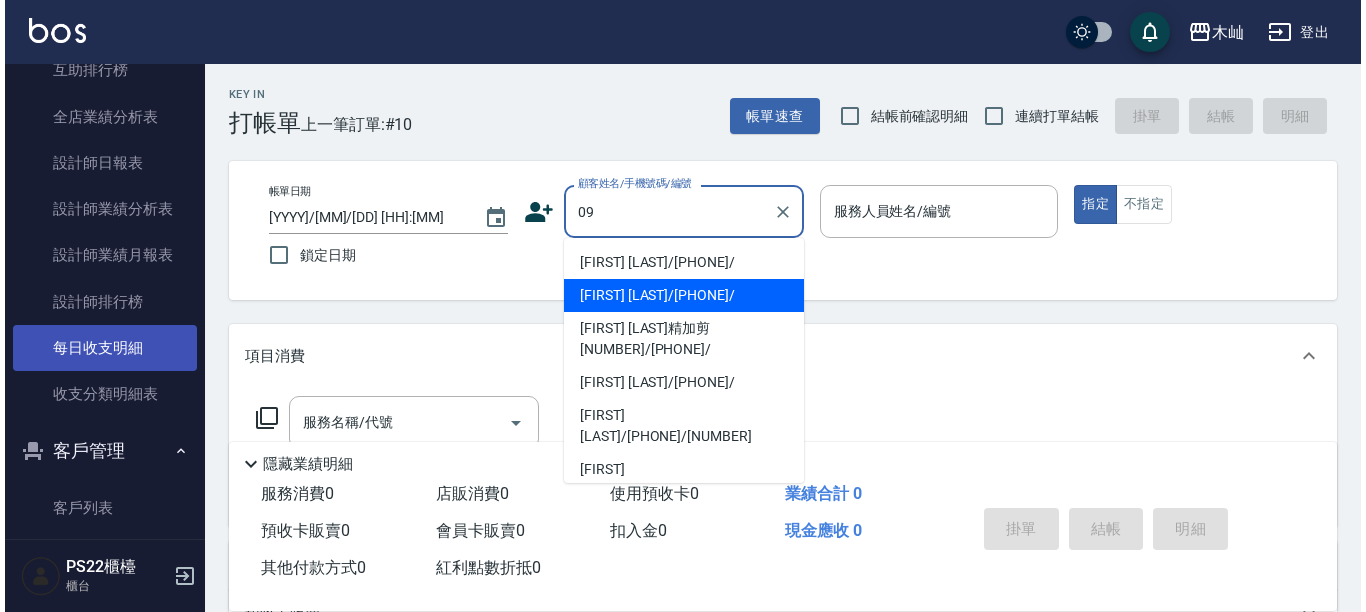 scroll, scrollTop: 900, scrollLeft: 0, axis: vertical 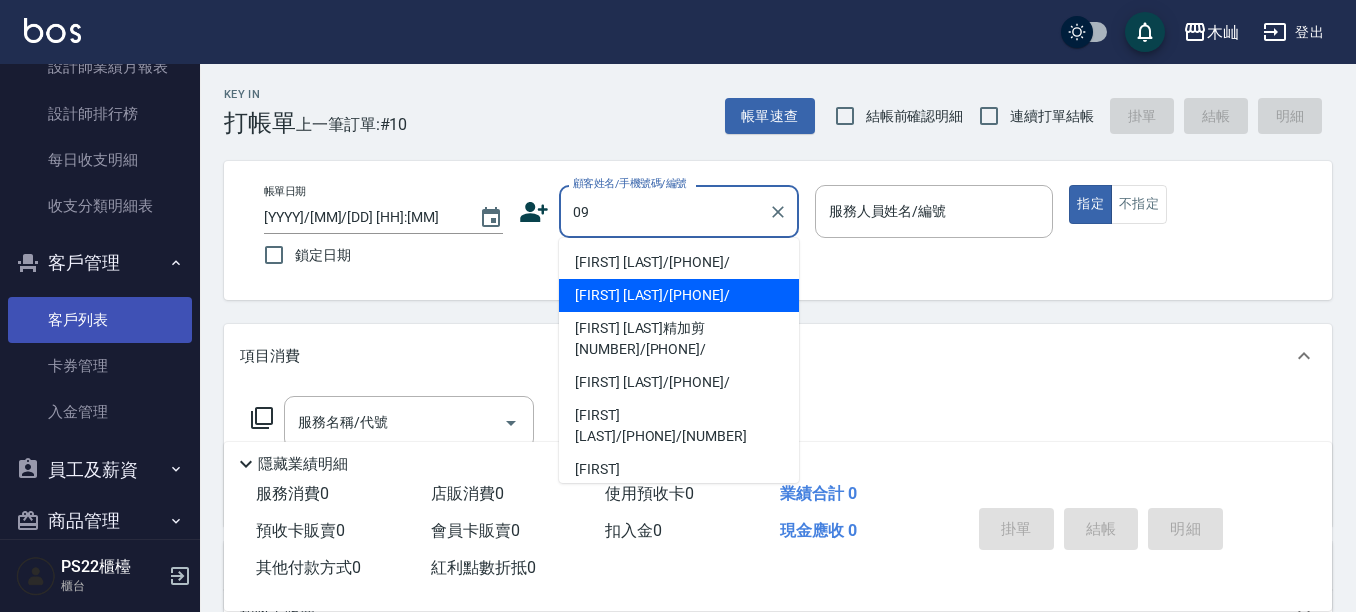 type on "09" 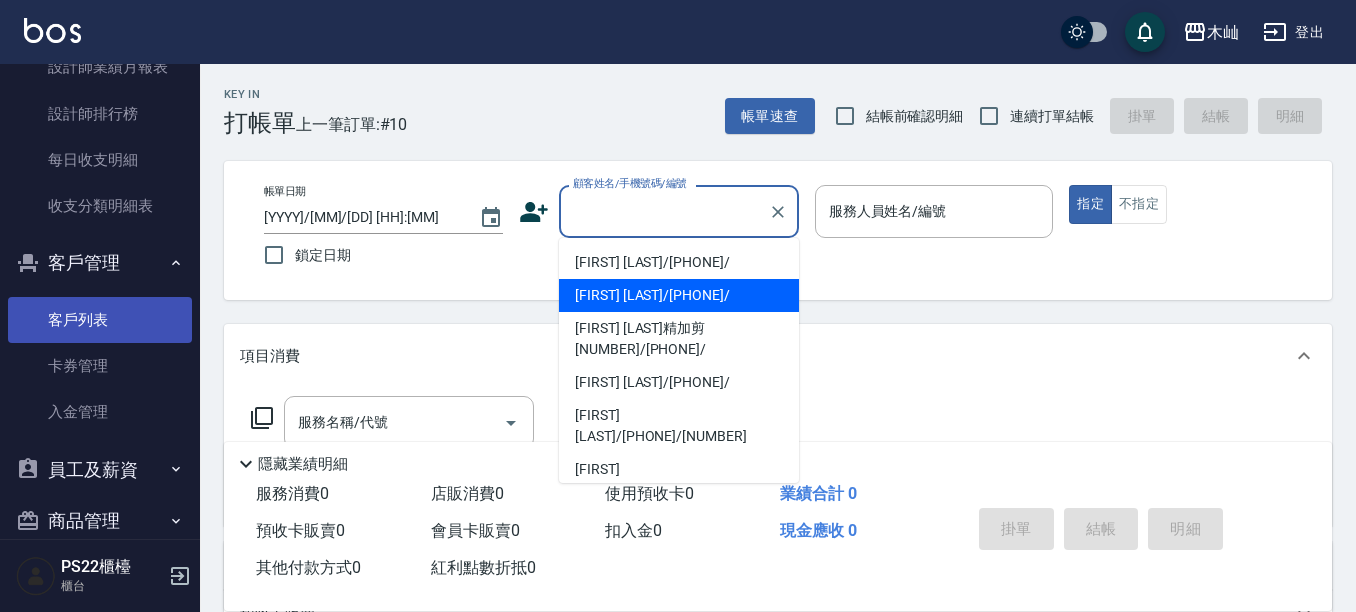 click on "客戶列表" at bounding box center (100, 320) 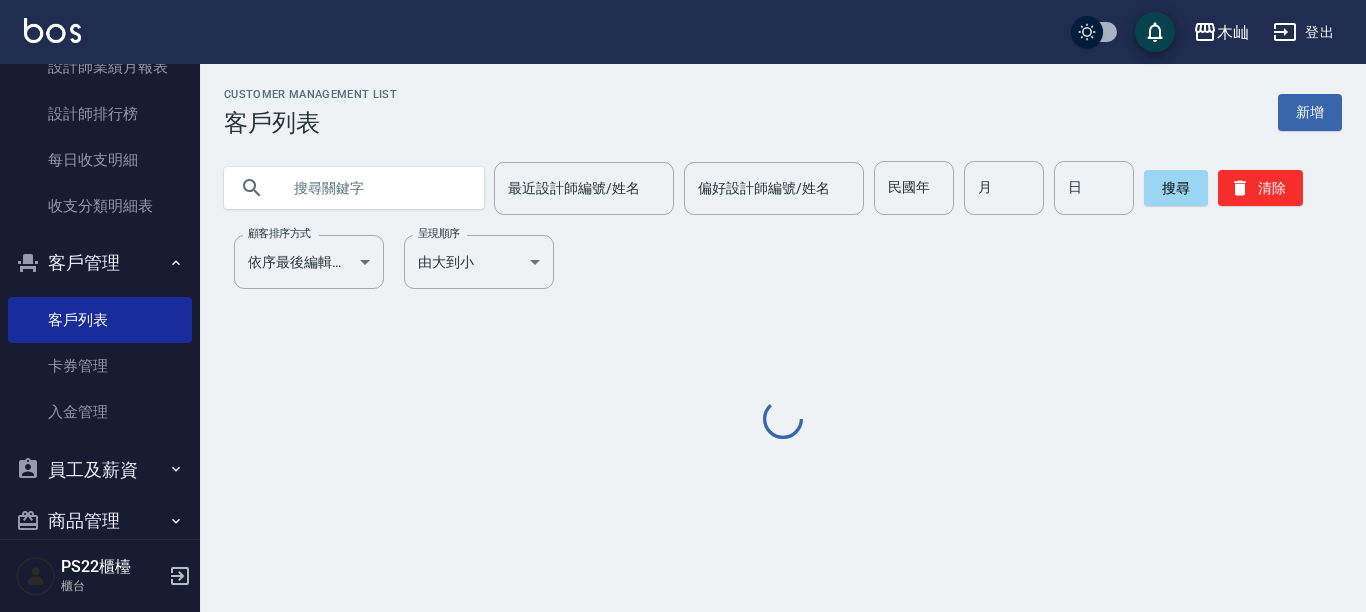 click at bounding box center [374, 188] 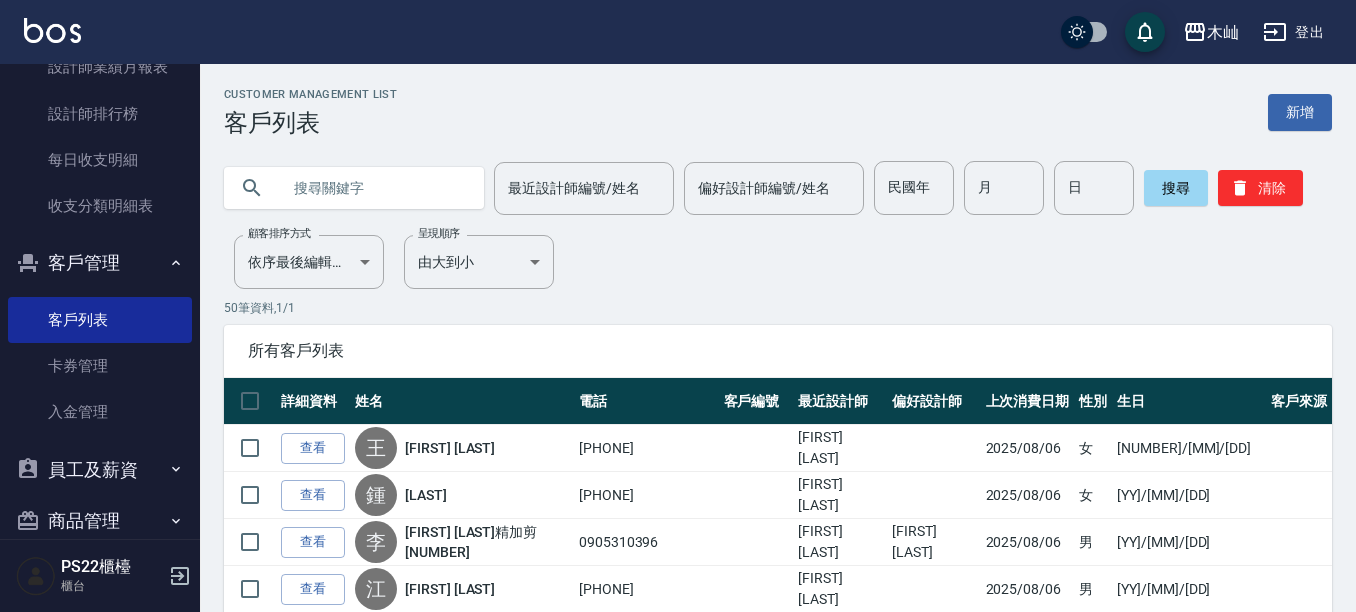 click at bounding box center (374, 188) 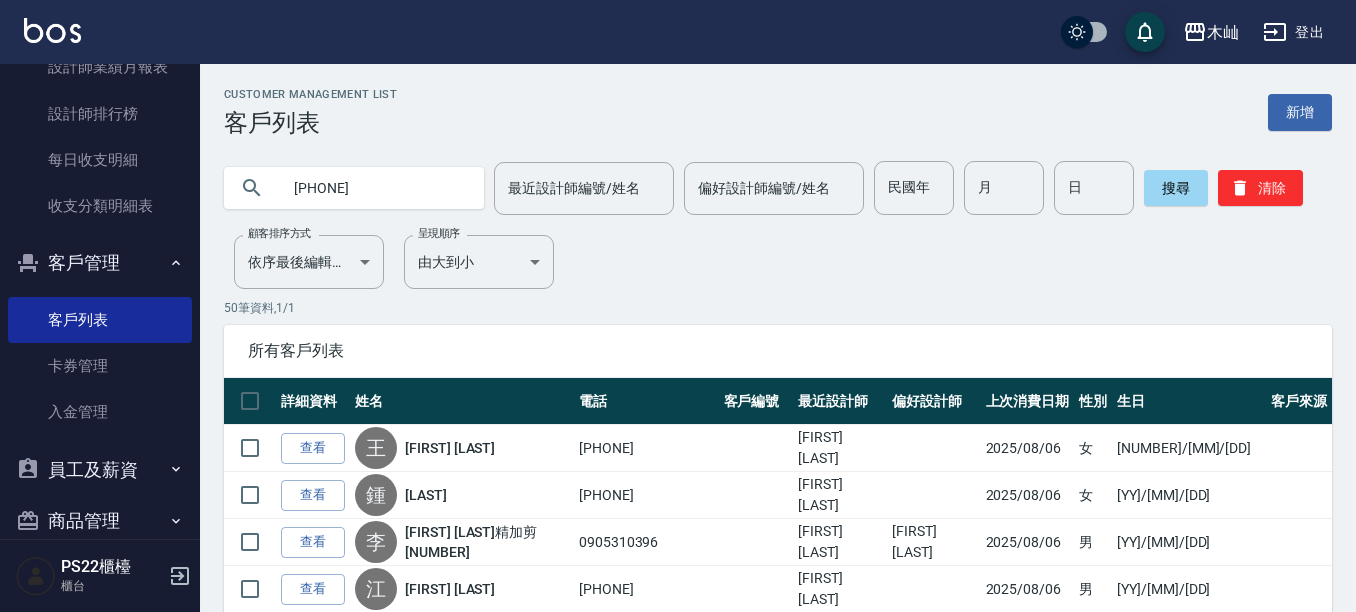 type on "[PHONE]" 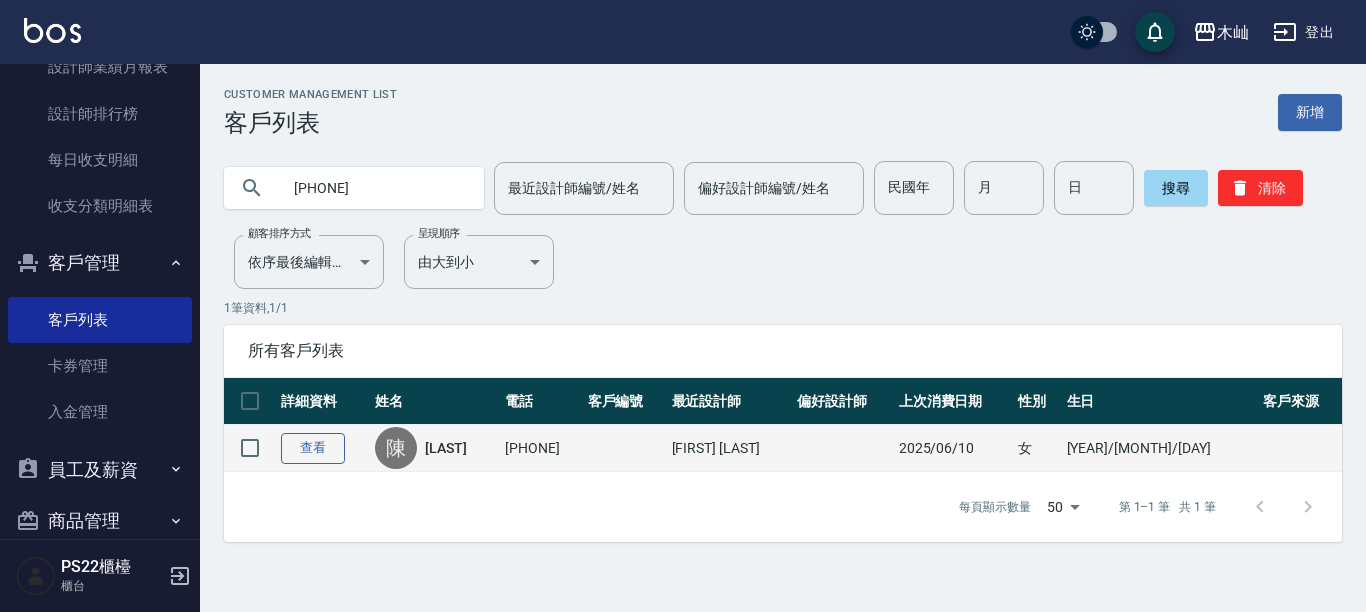 click on "查看" at bounding box center [313, 448] 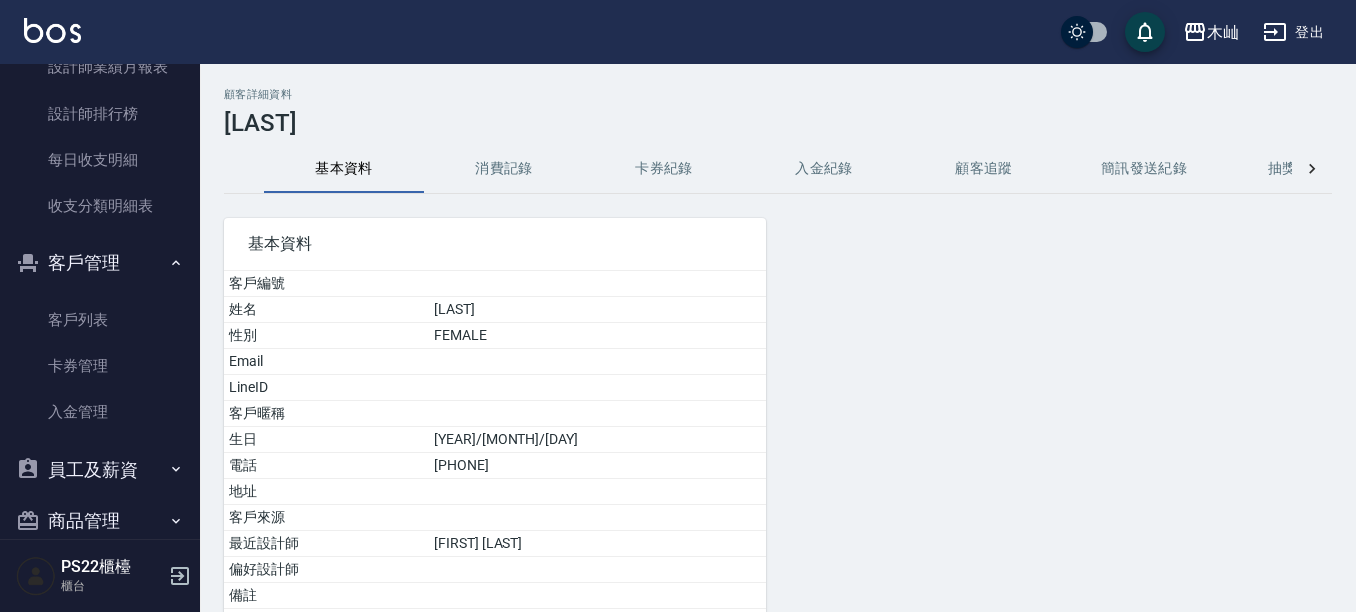 click on "消費記錄" at bounding box center [504, 169] 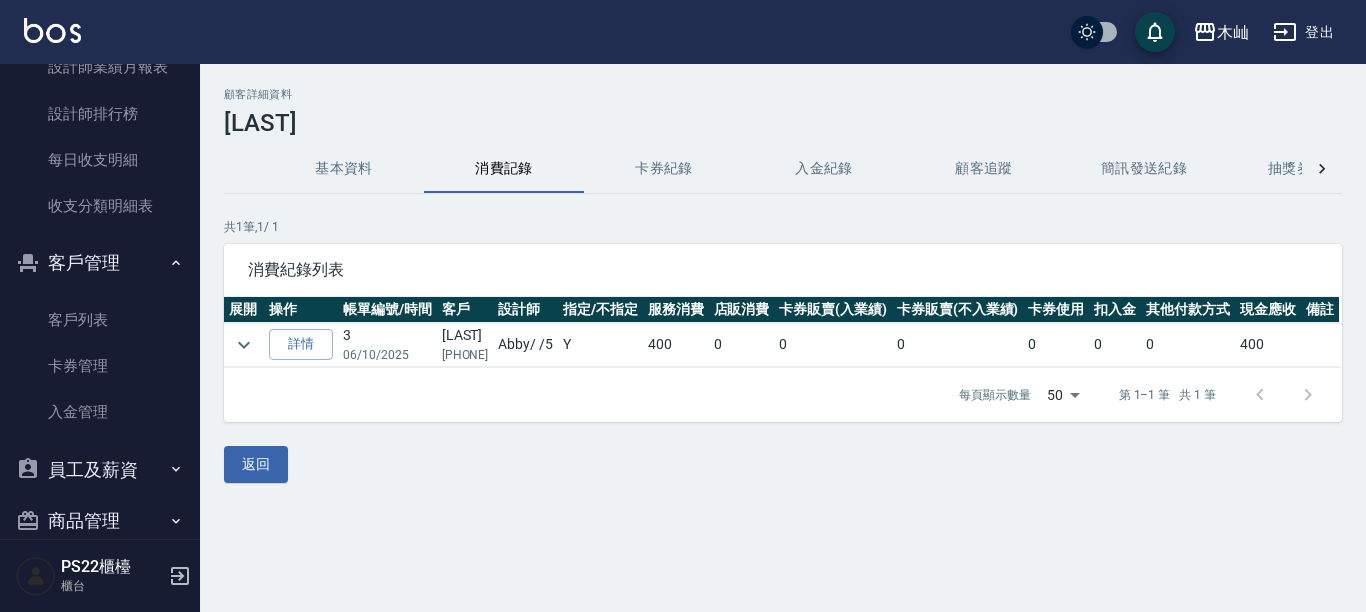 click on "[FIRST] [LAST] [PHONE]" at bounding box center [465, 345] 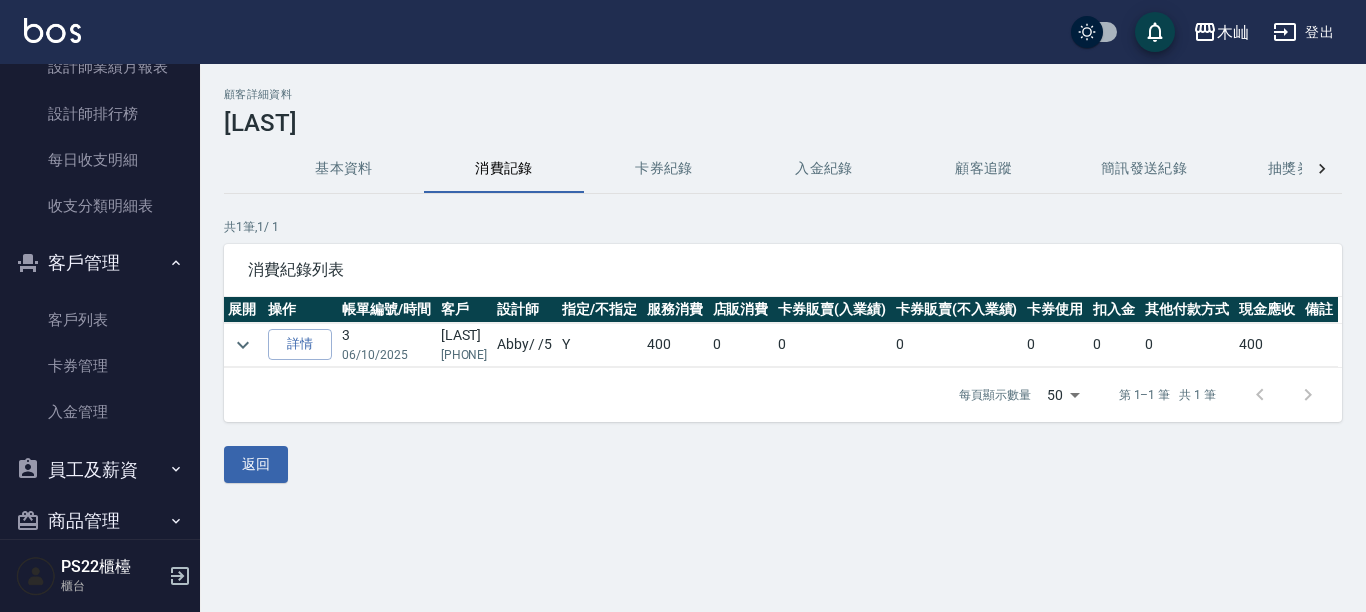 click on "[FIRST] [LAST] [PHONE]" at bounding box center [464, 345] 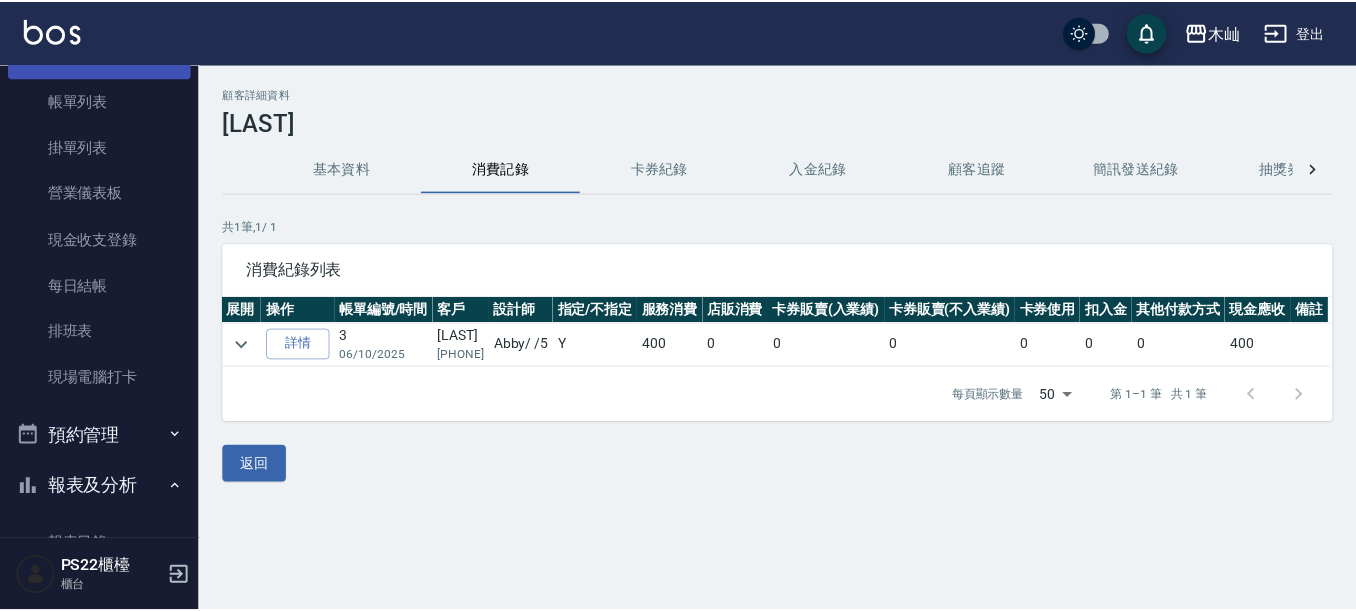 scroll, scrollTop: 0, scrollLeft: 0, axis: both 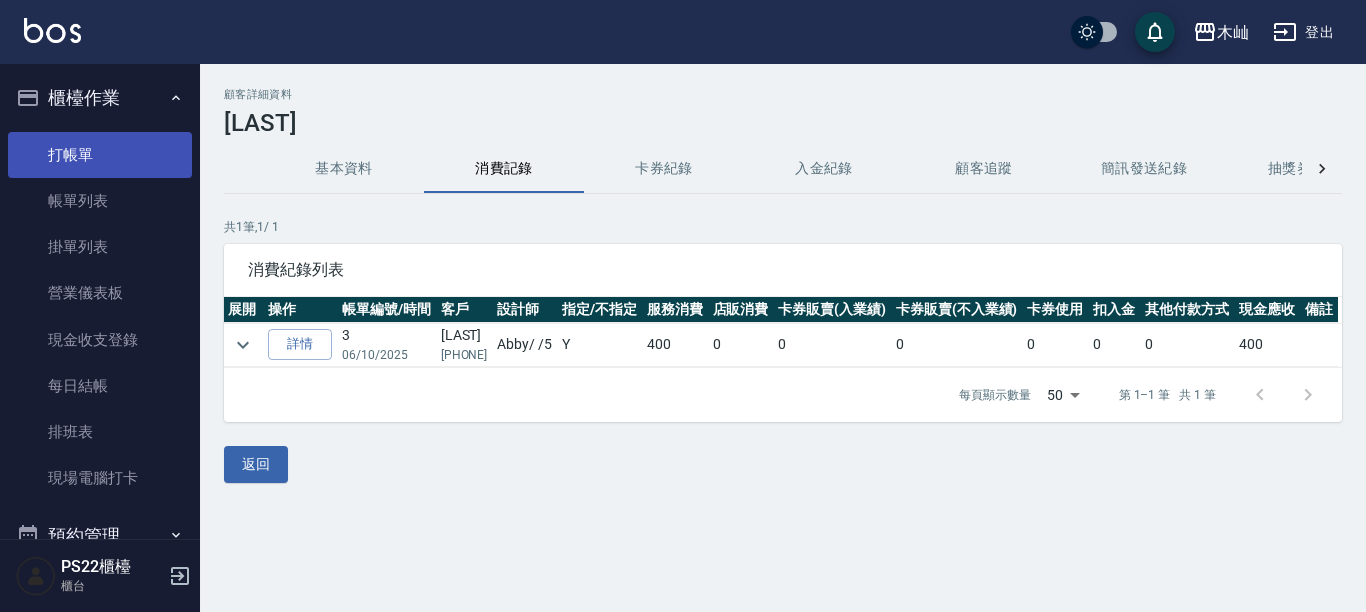 click on "打帳單" at bounding box center (100, 155) 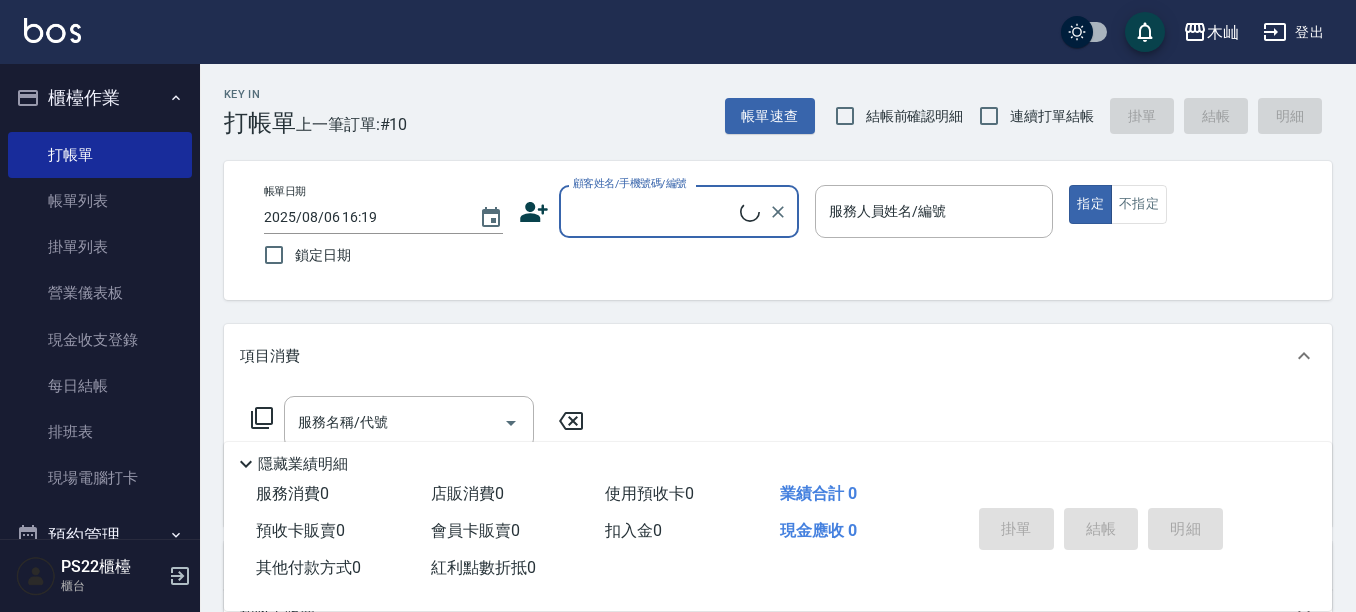 click on "顧客姓名/手機號碼/編號" at bounding box center [654, 211] 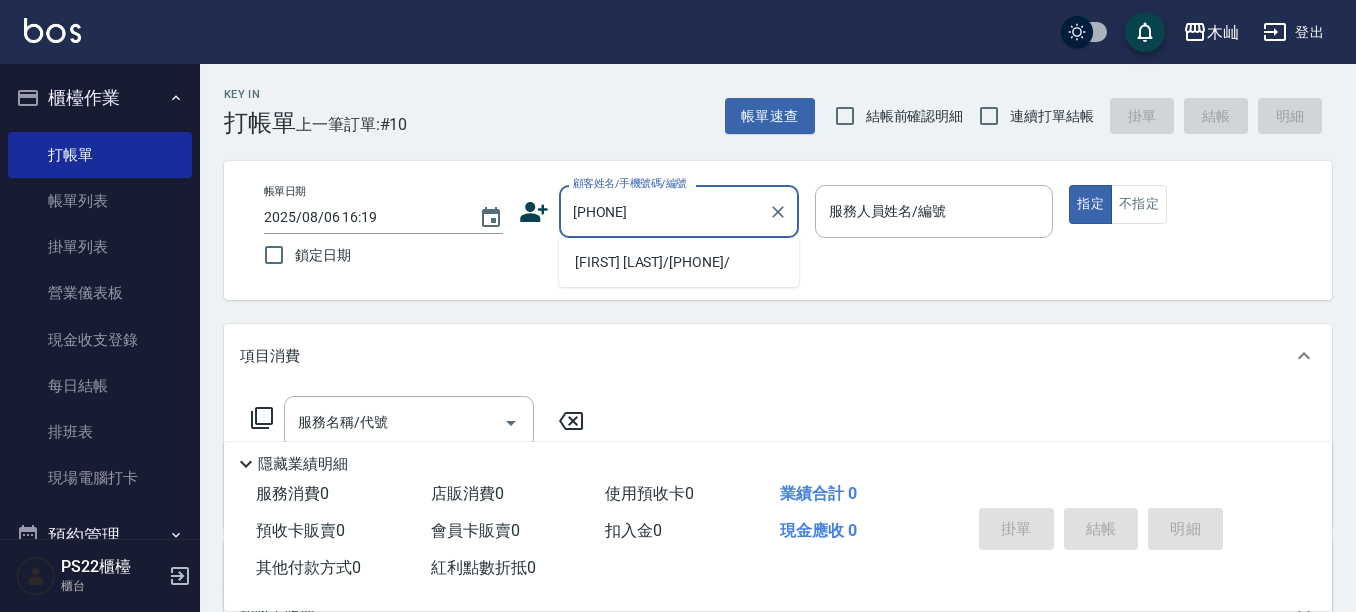 click on "[FIRST] [LAST]/[PHONE]/" at bounding box center [679, 262] 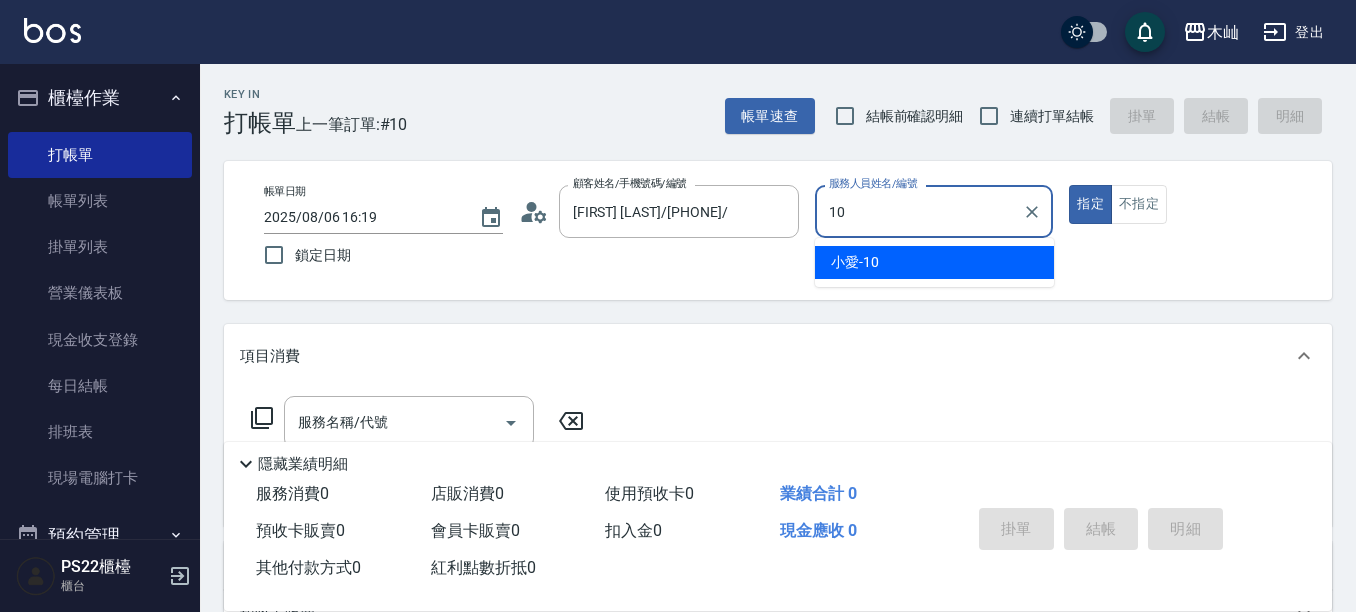 type on "小愛-10" 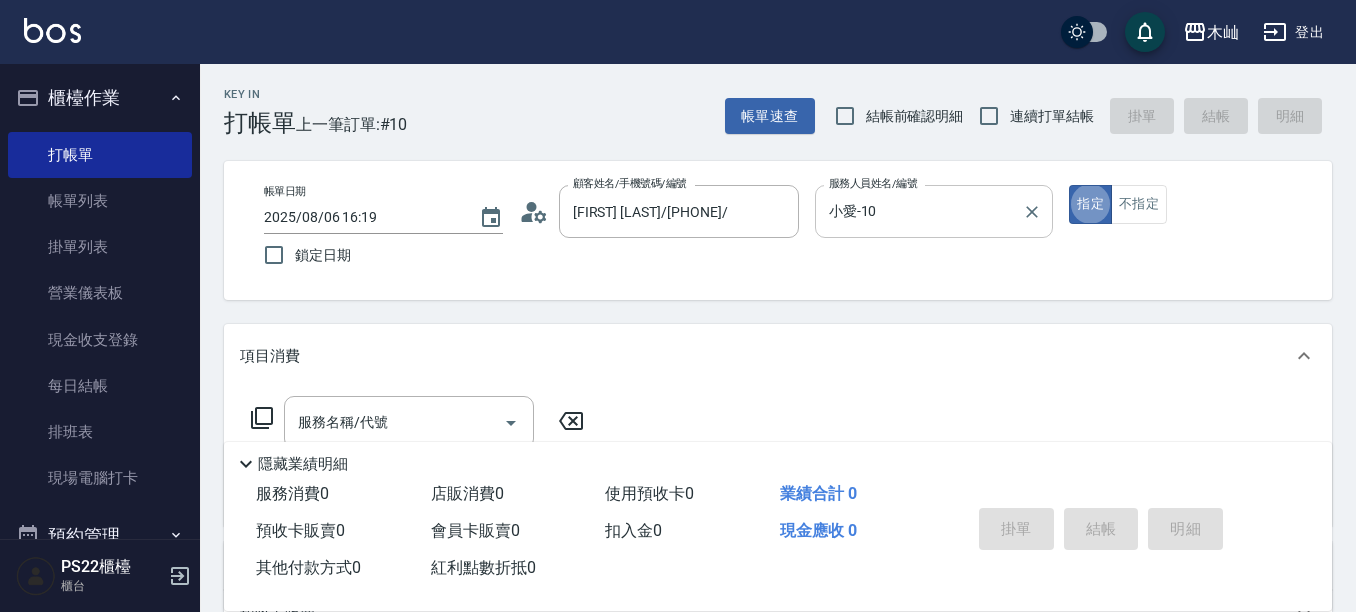 type on "true" 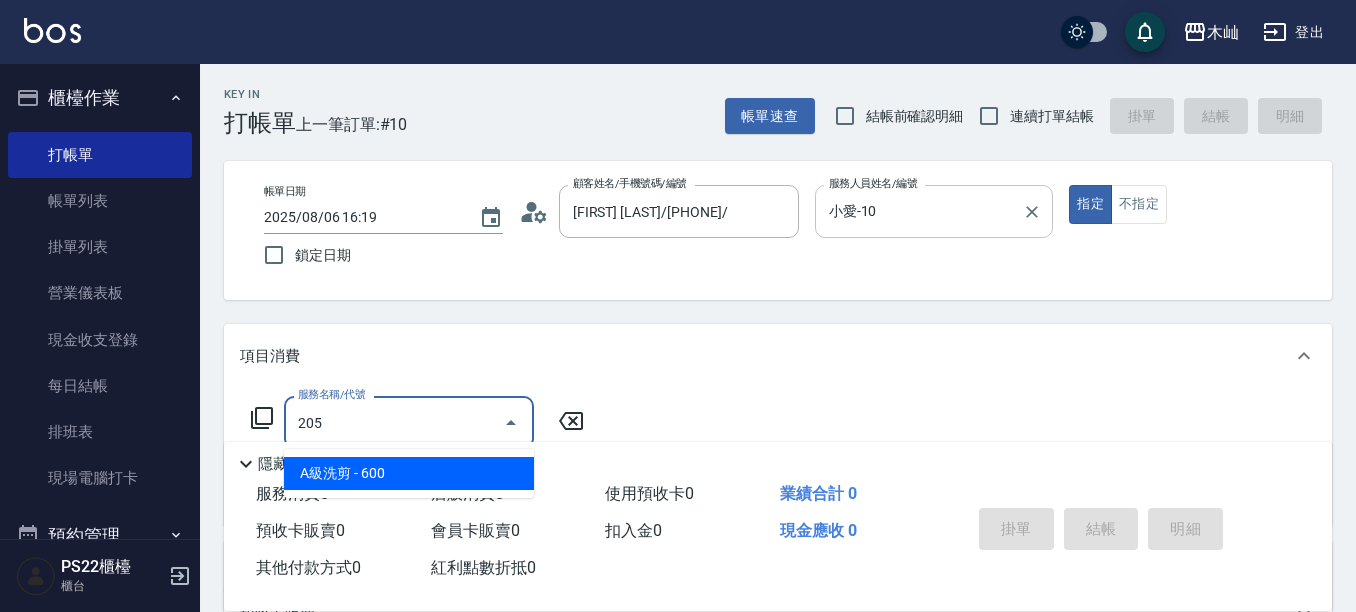 type on "A級洗剪(205)" 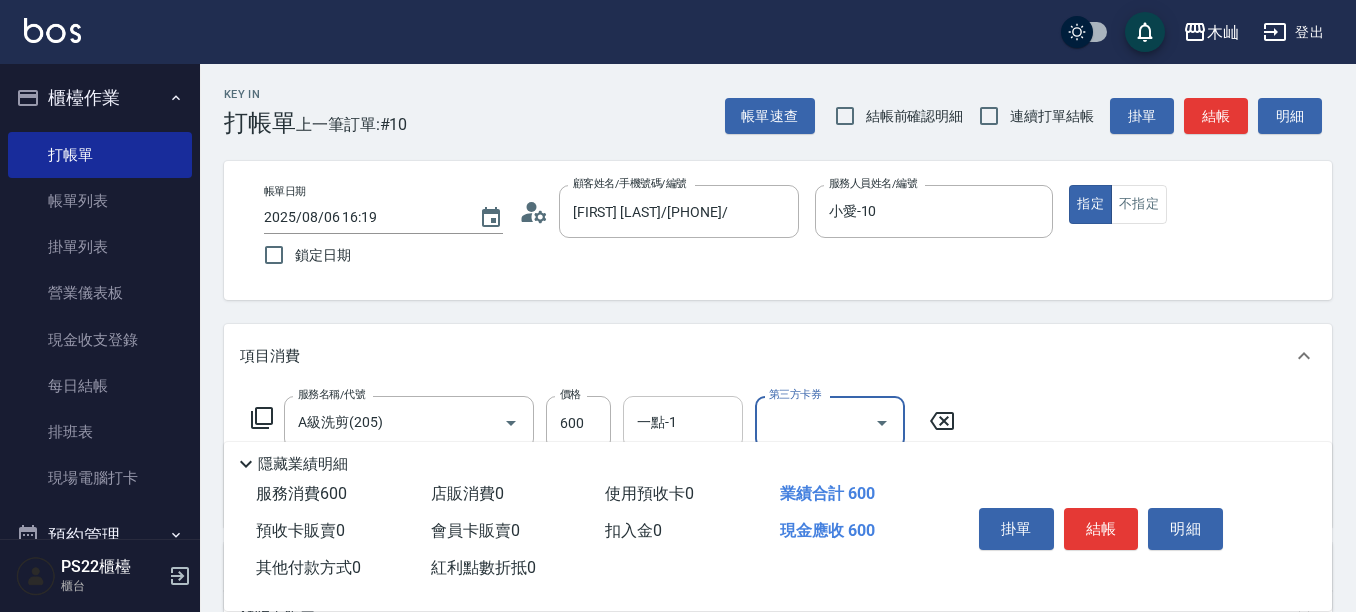 click on "一點-1" at bounding box center [683, 422] 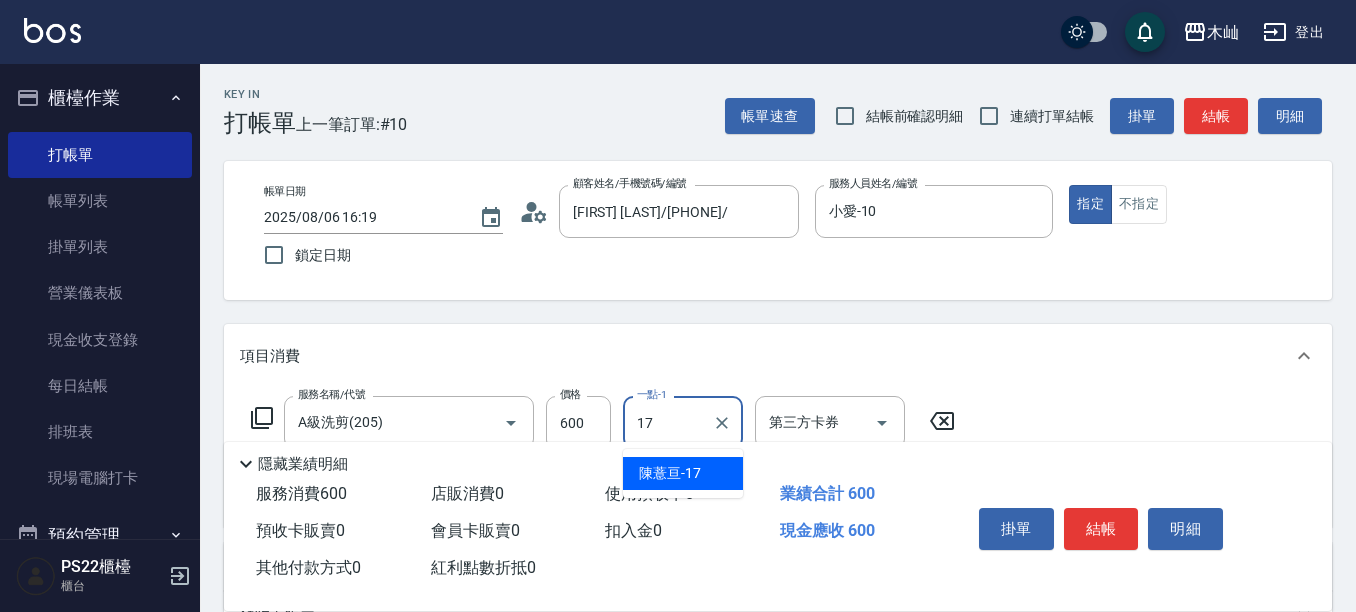 type on "[FIRST] [LAST]-[NUMBER]" 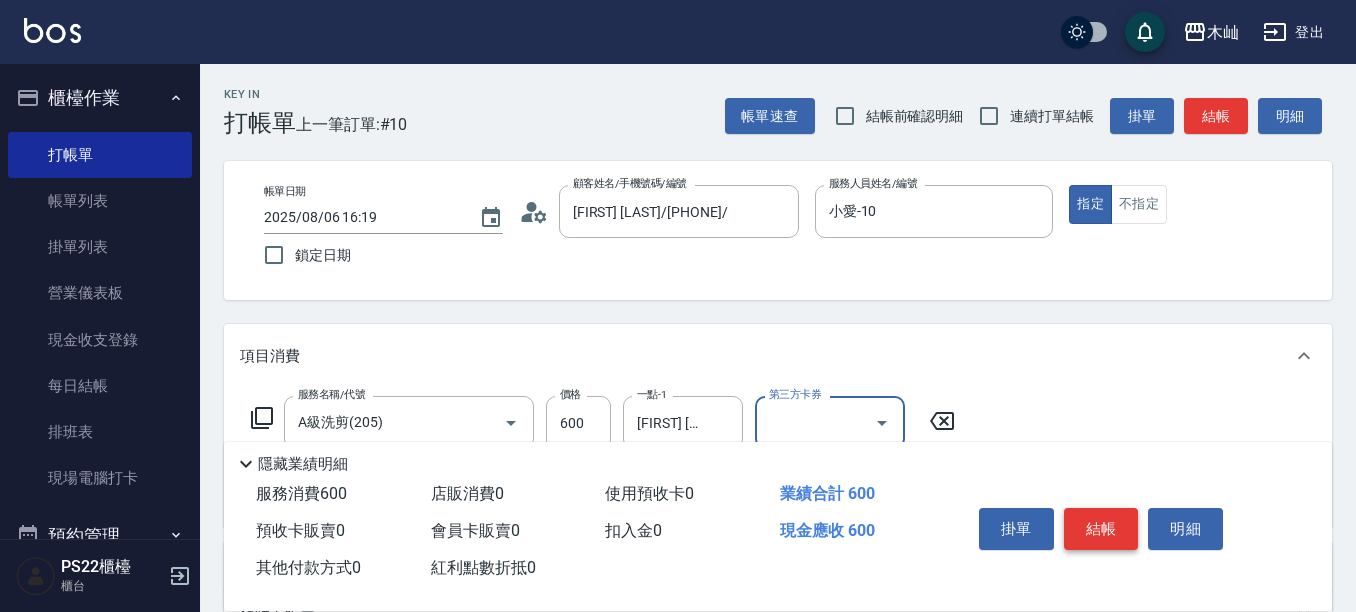 click on "結帳" at bounding box center [1101, 529] 